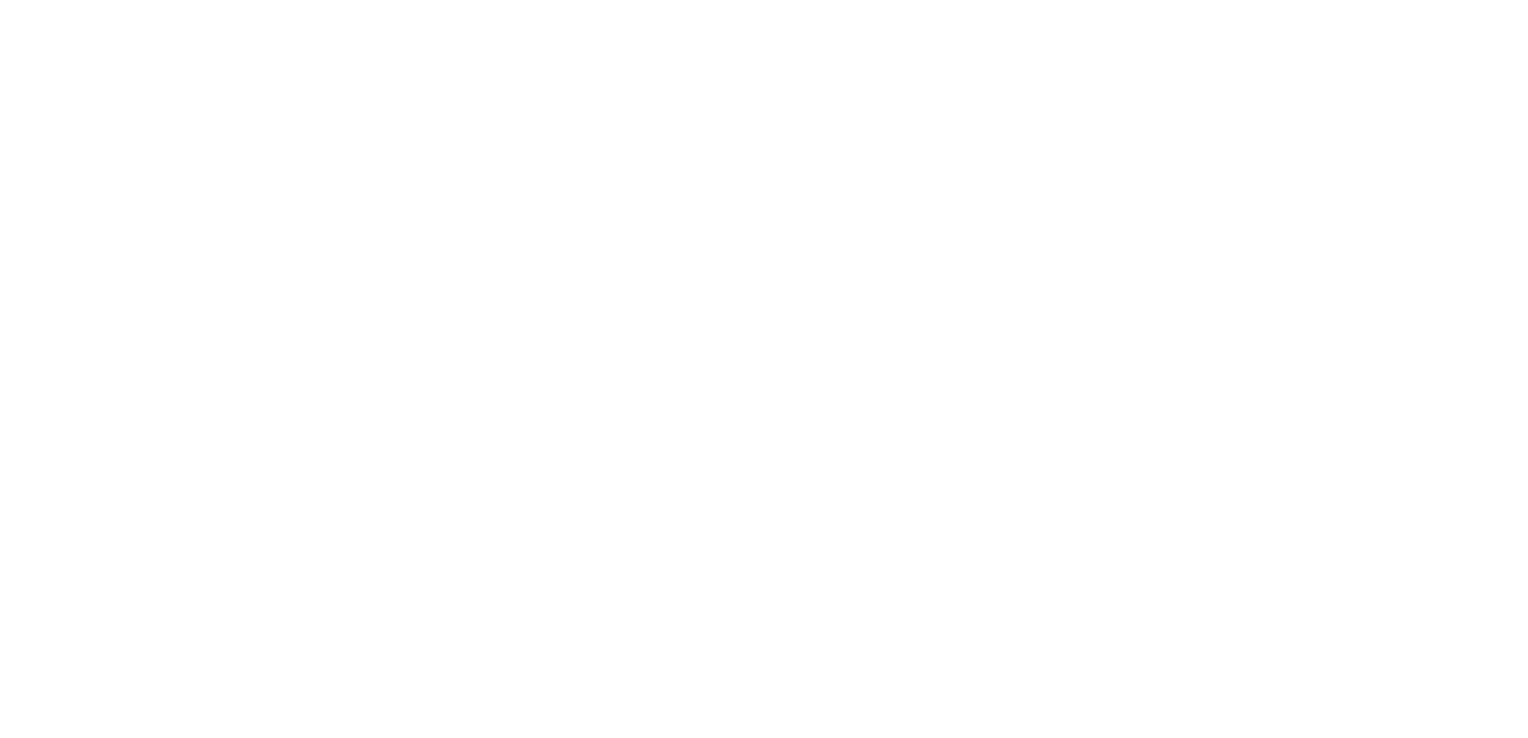 scroll, scrollTop: 0, scrollLeft: 0, axis: both 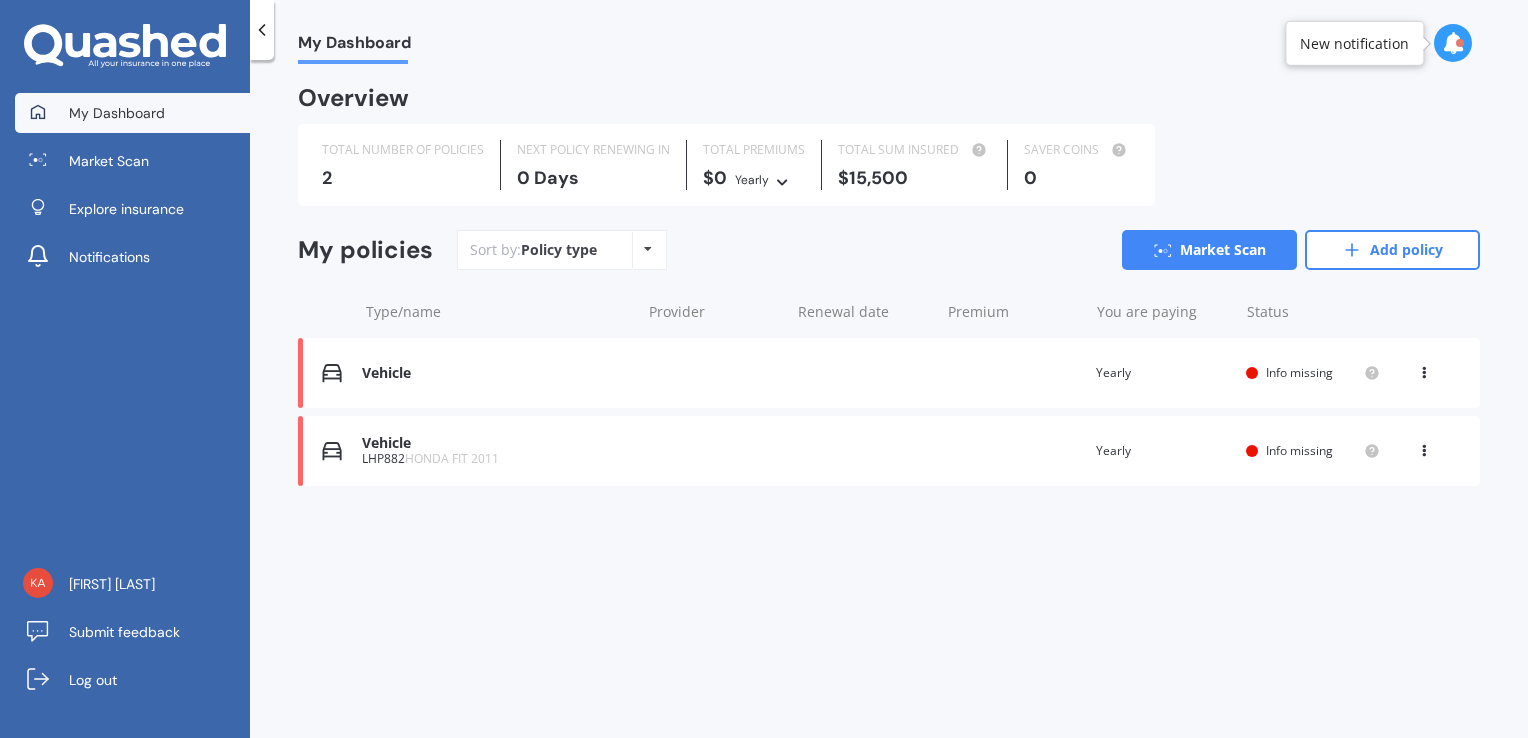 click at bounding box center [1424, 369] 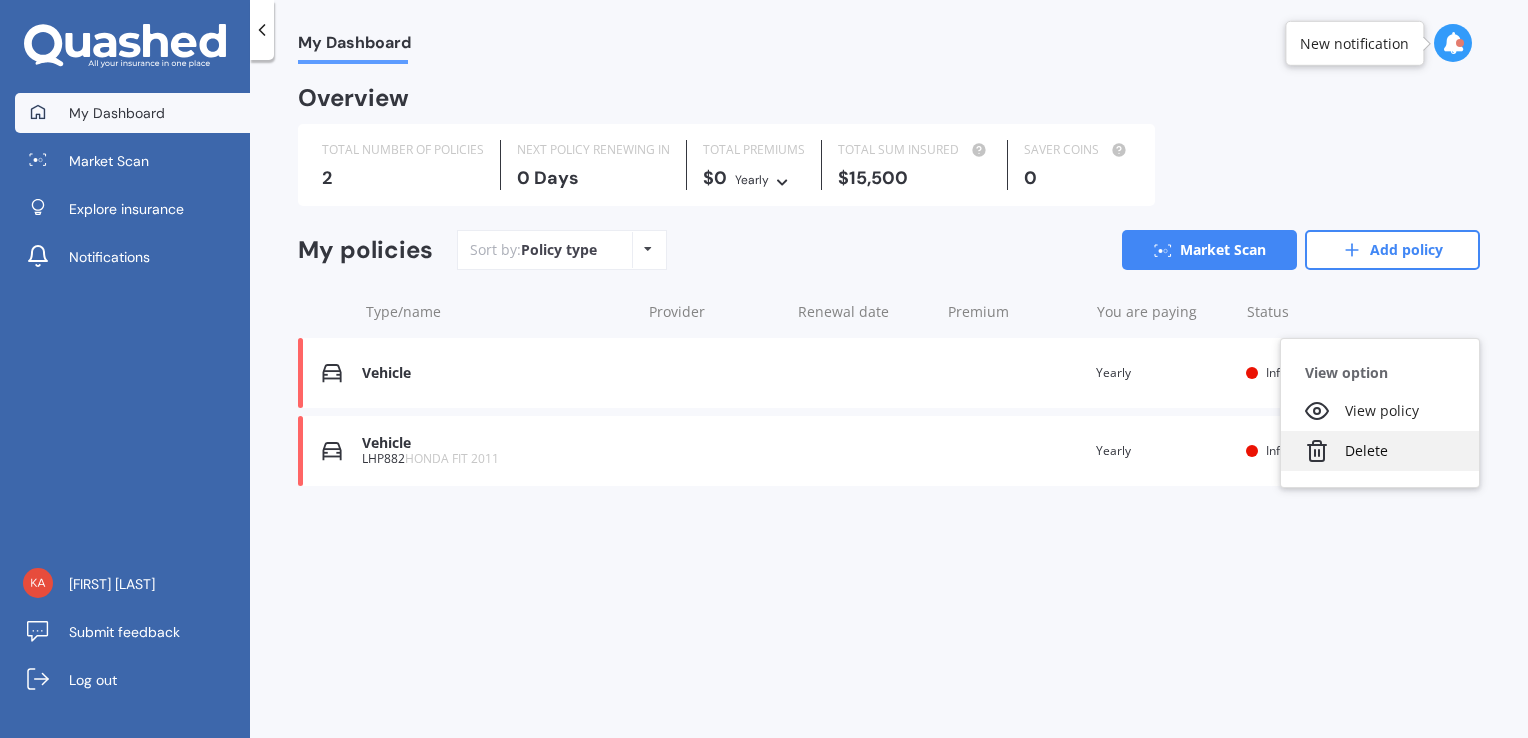 click on "Delete" at bounding box center (1380, 451) 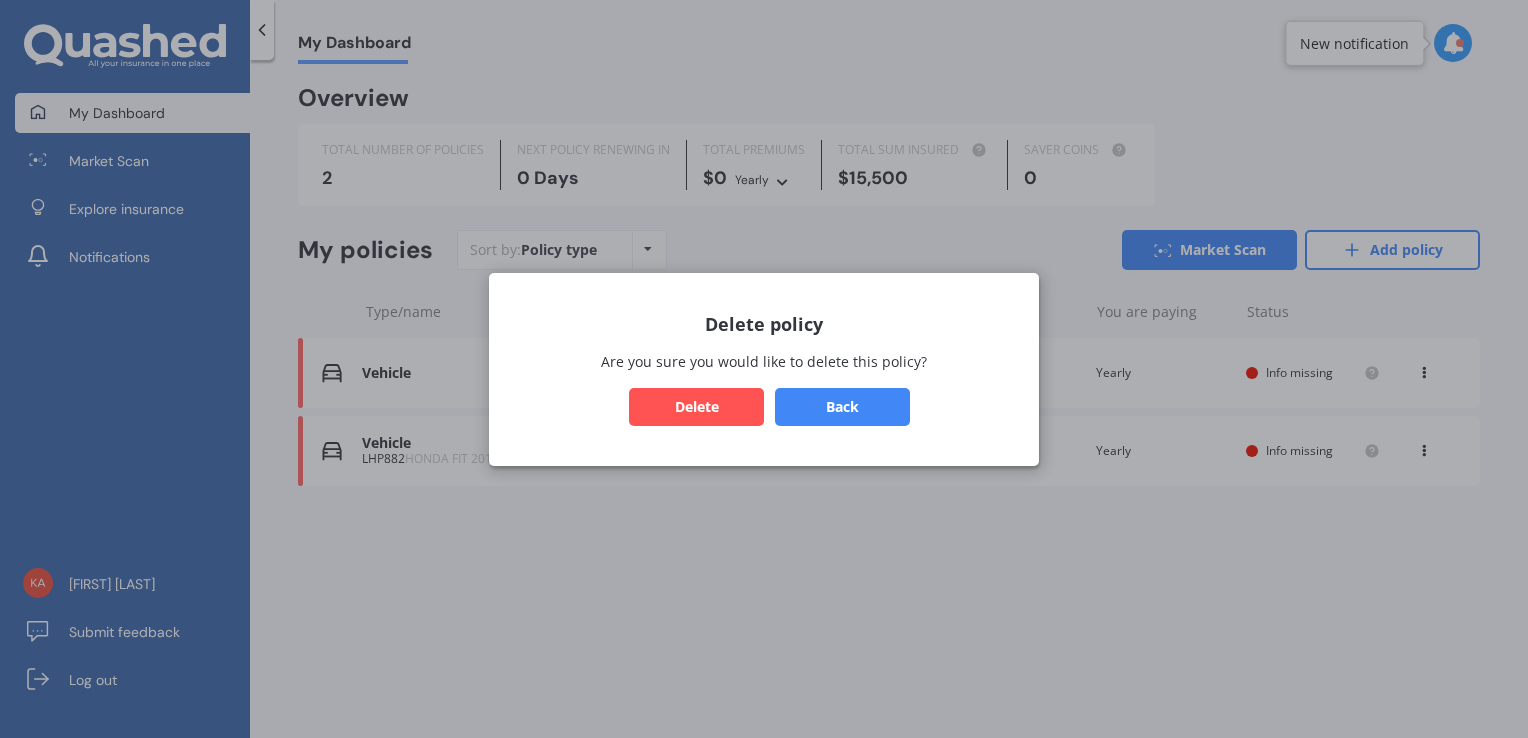 click on "Delete" at bounding box center (696, 406) 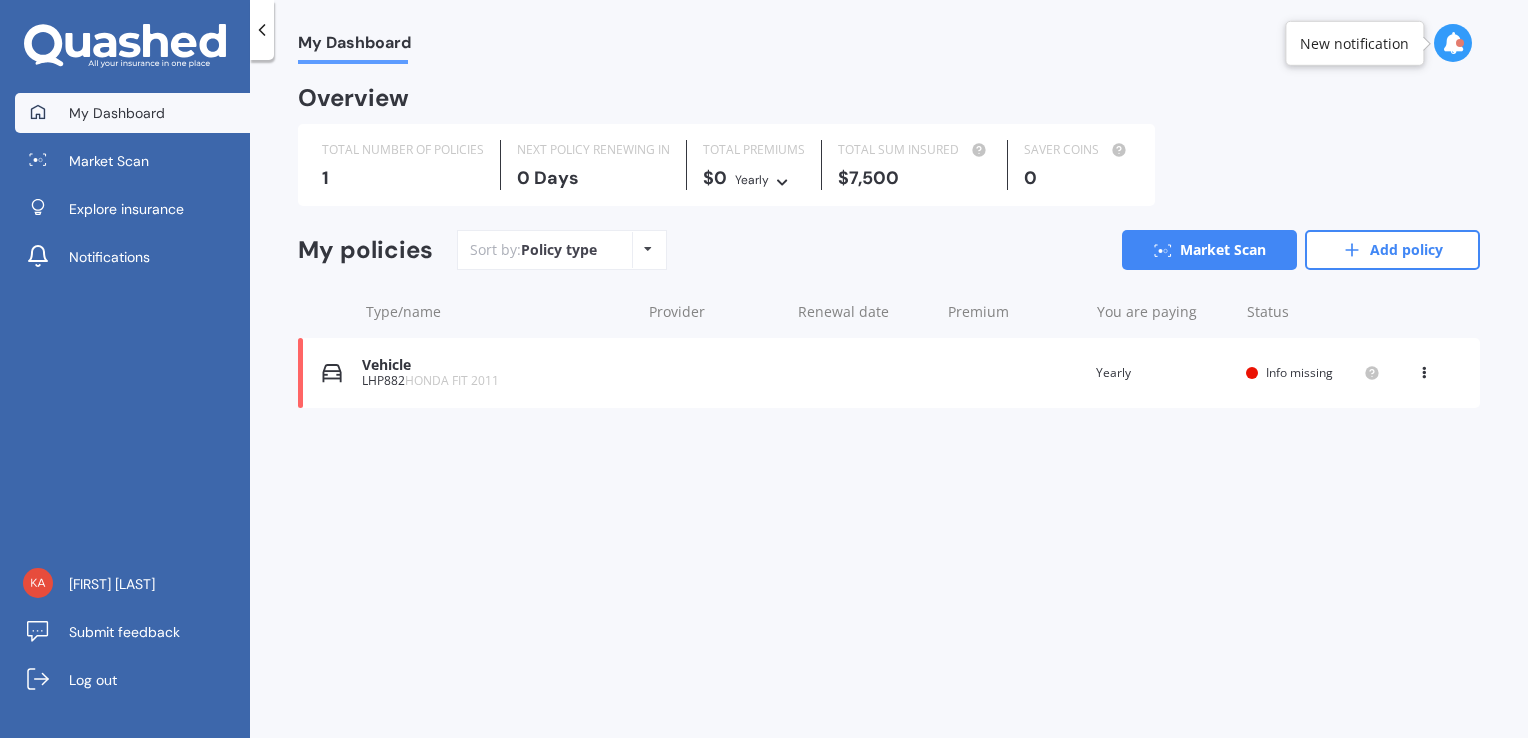 click at bounding box center [1424, 369] 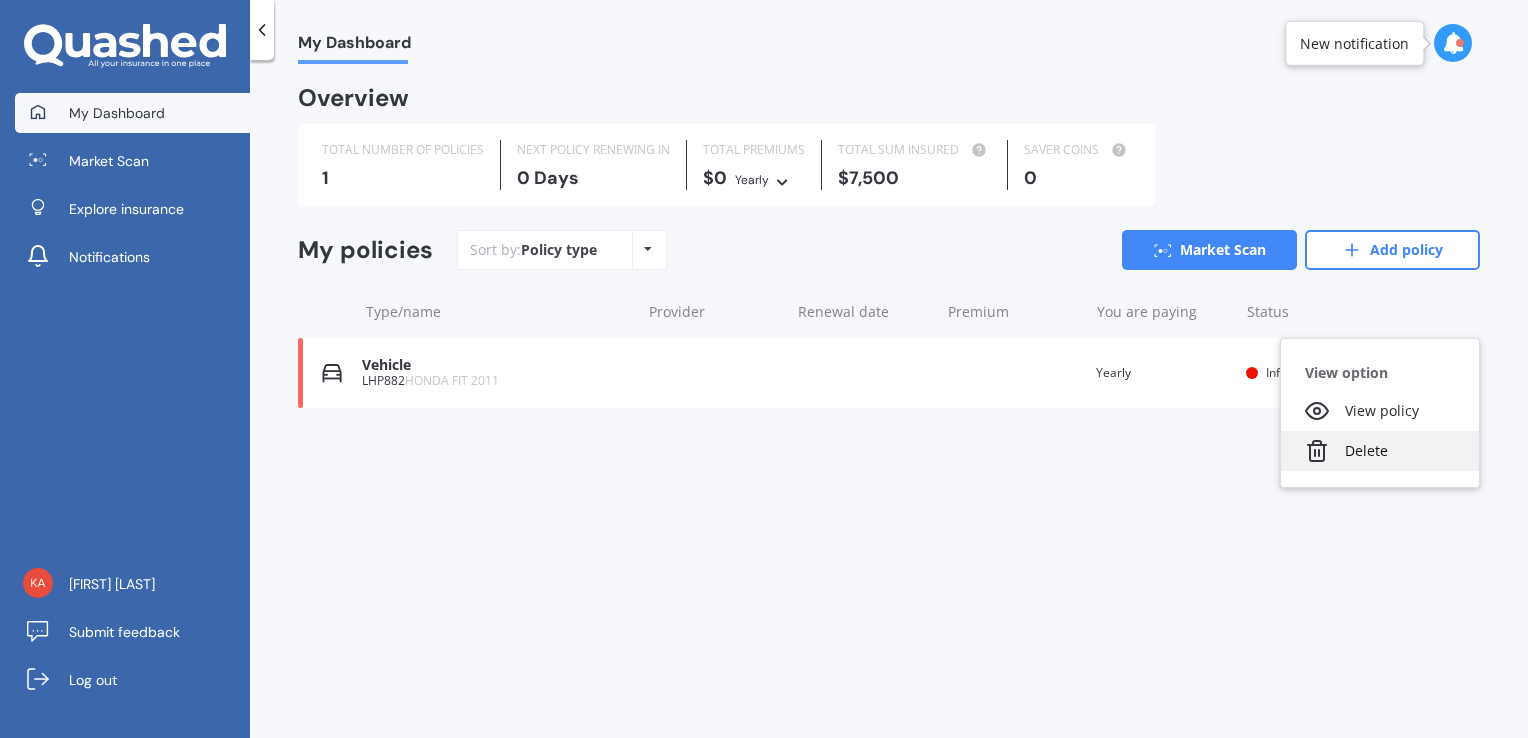 click on "Delete" at bounding box center (1380, 451) 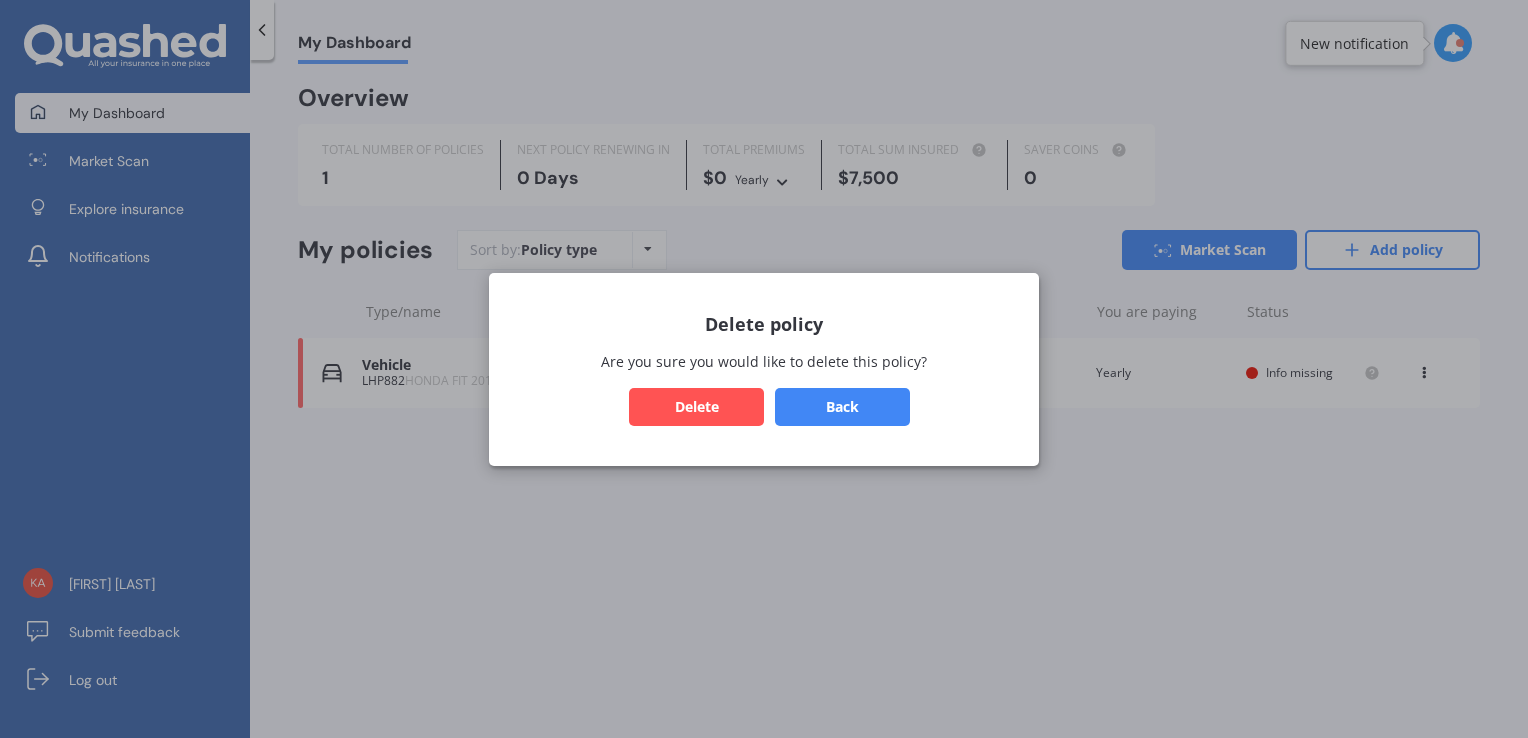 click on "Delete" at bounding box center [696, 406] 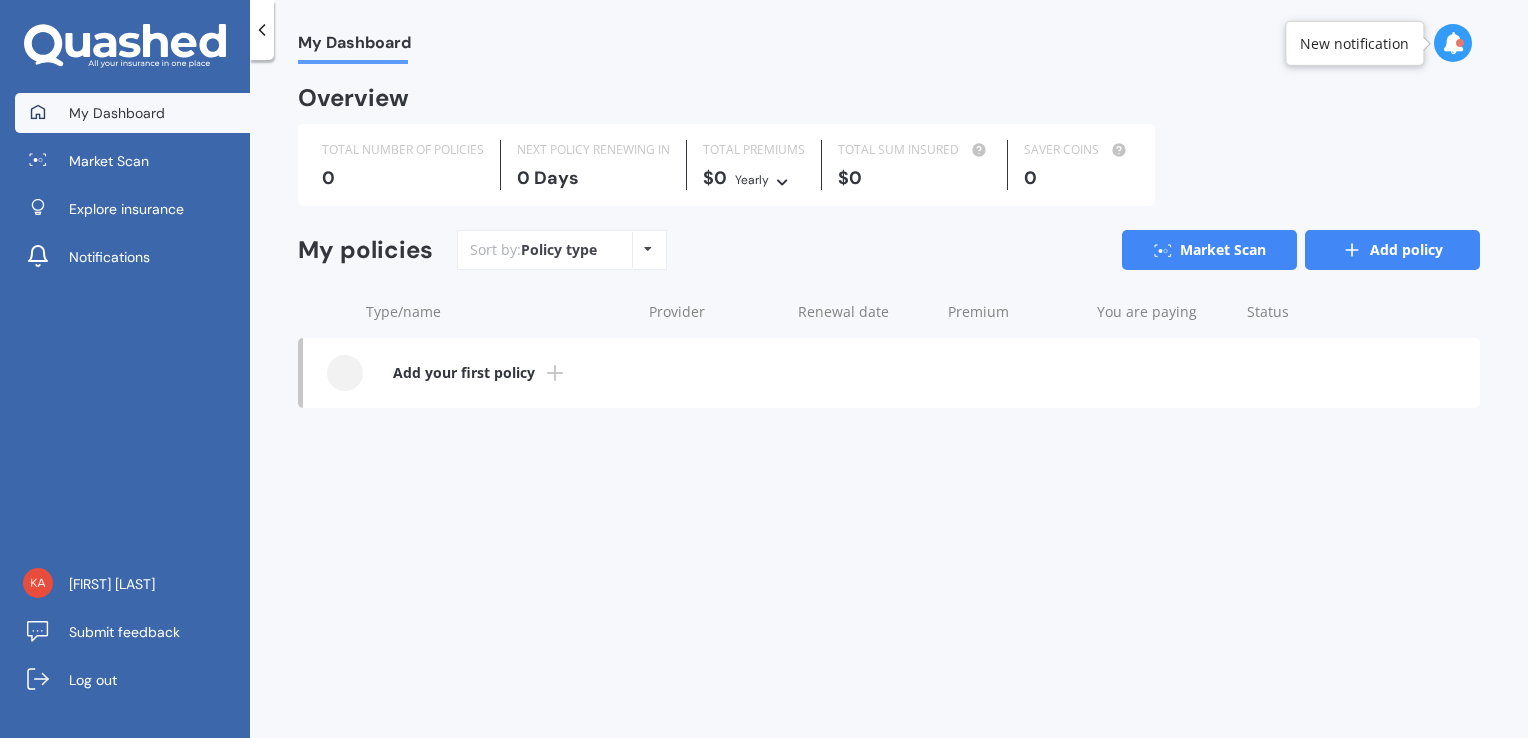 click on "Add policy" at bounding box center [1392, 250] 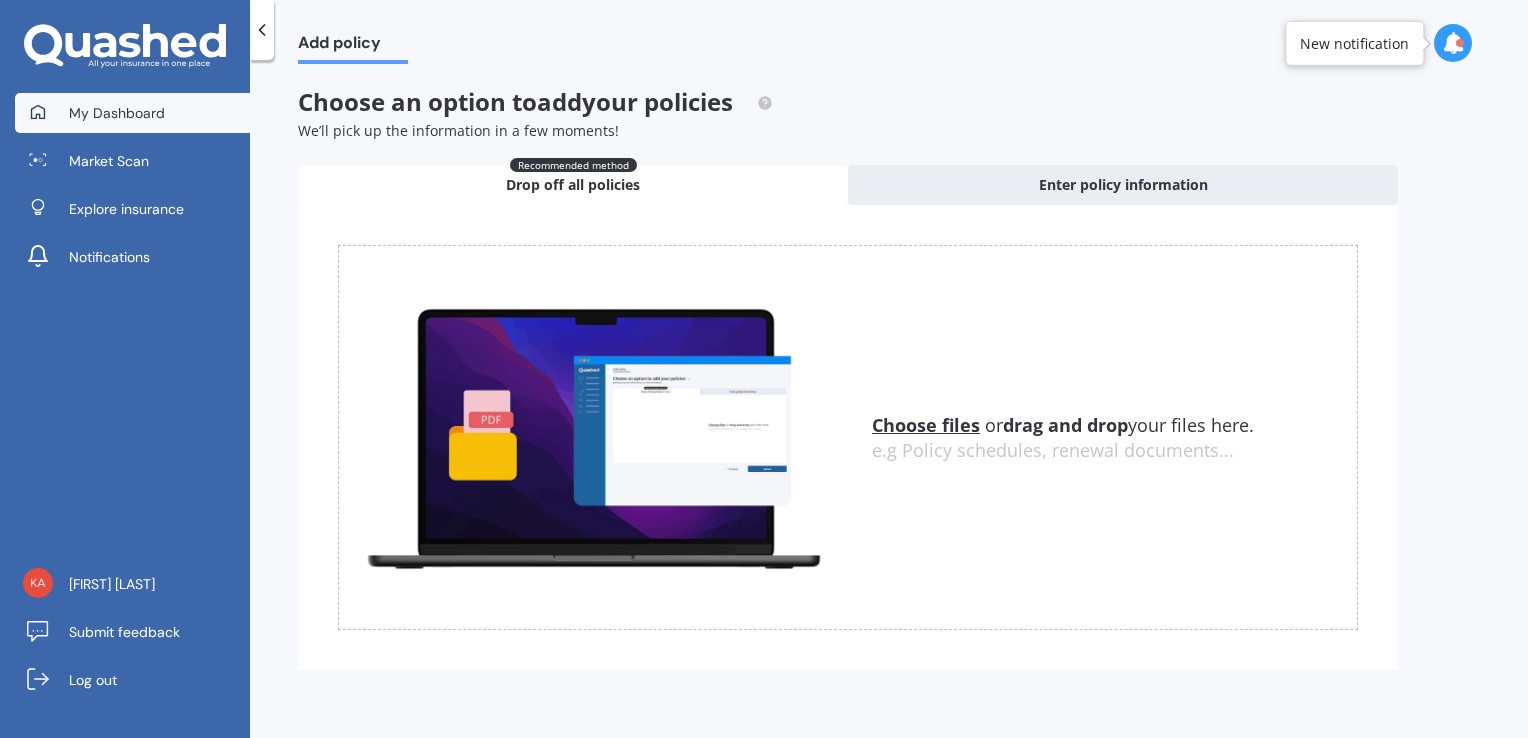 click on "My Dashboard" at bounding box center [117, 113] 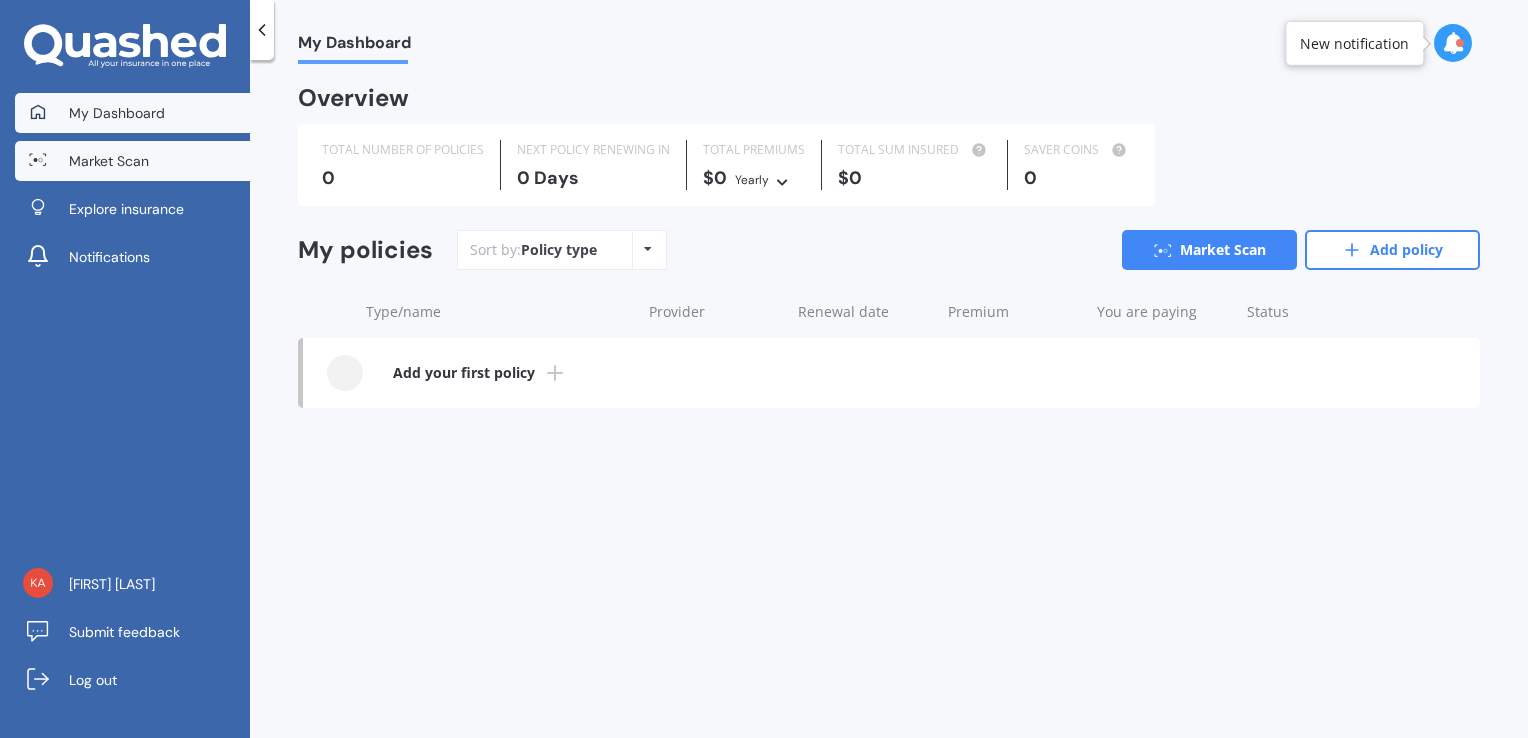 click on "Market Scan" at bounding box center (109, 161) 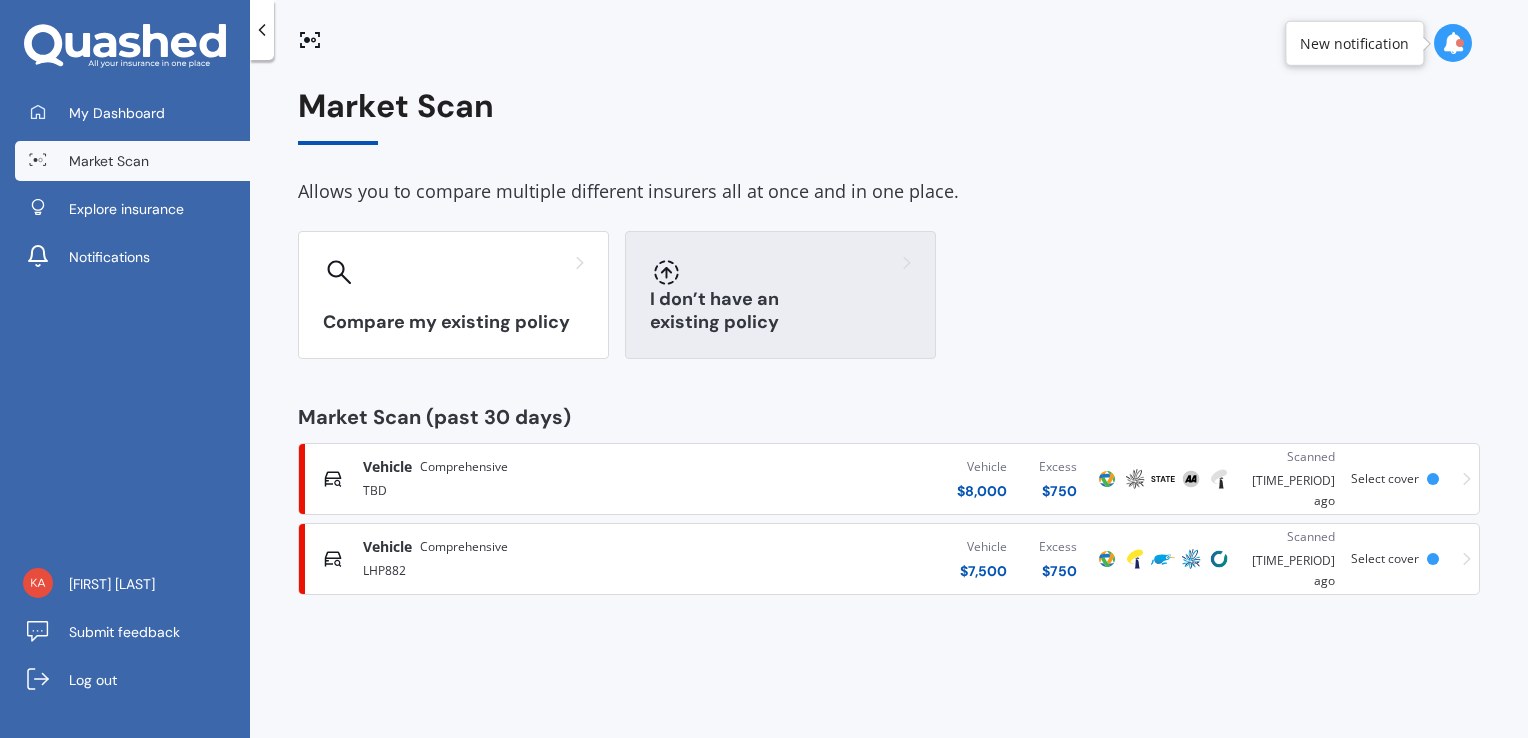 click at bounding box center (780, 272) 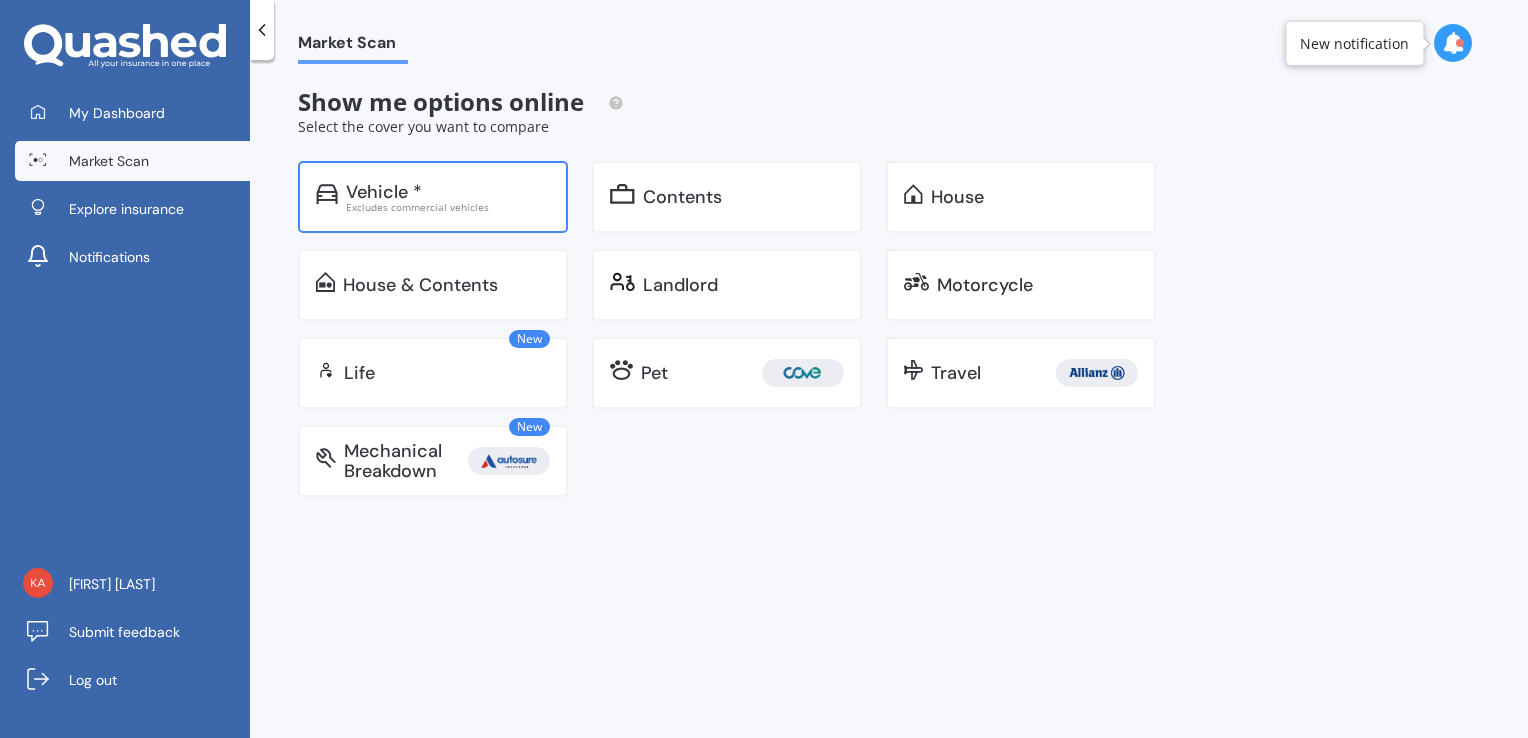 click on "Excludes commercial vehicles" at bounding box center (448, 207) 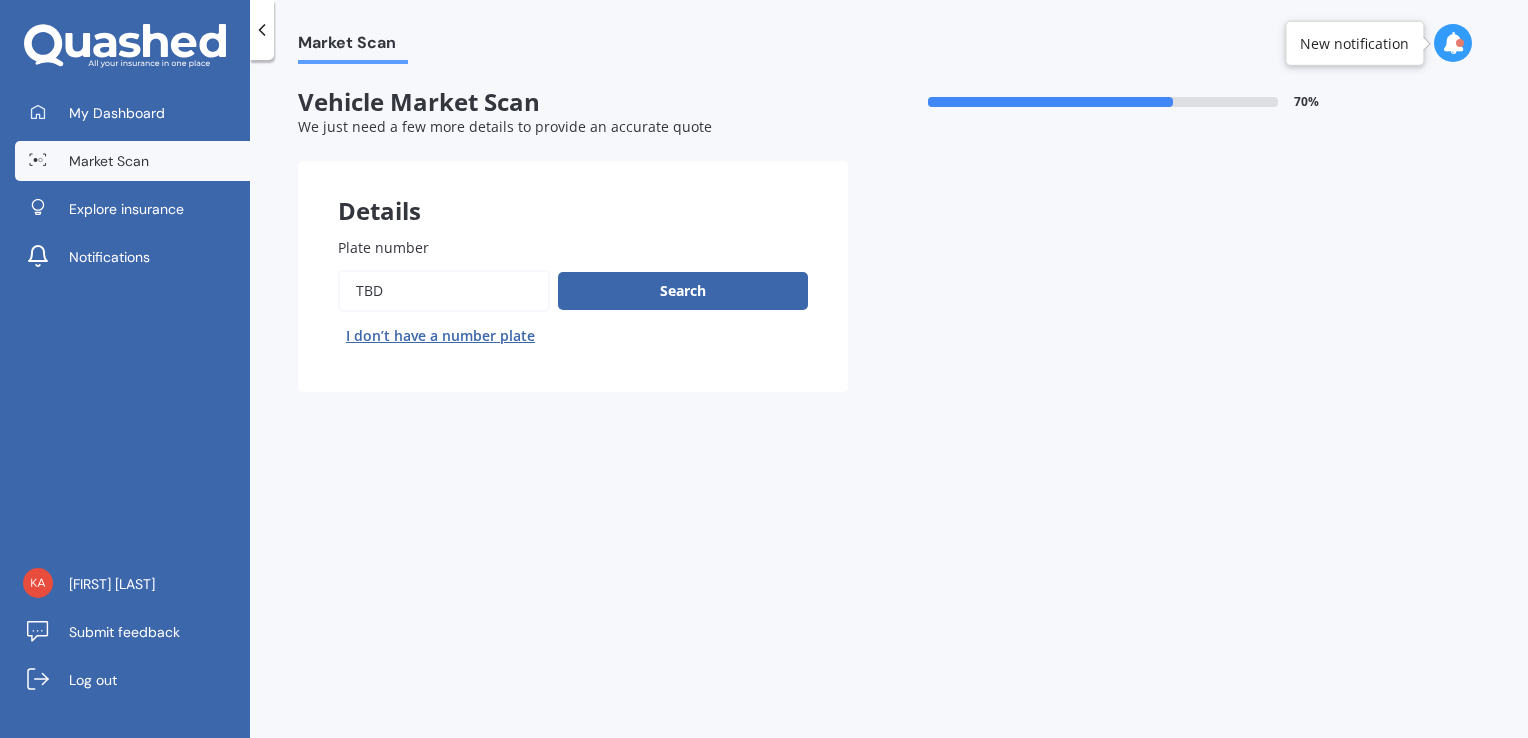 click on "Plate number" at bounding box center (444, 291) 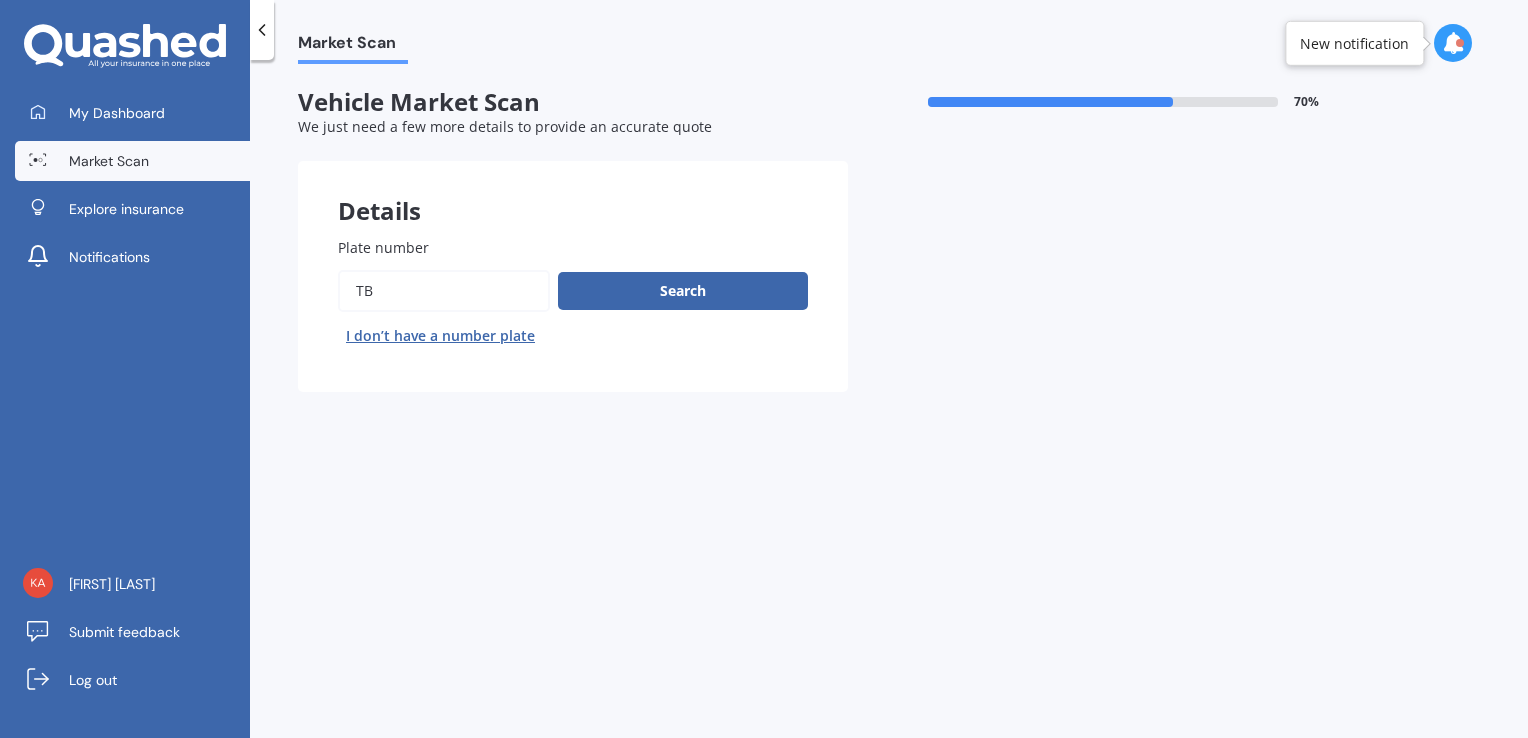 type on "T" 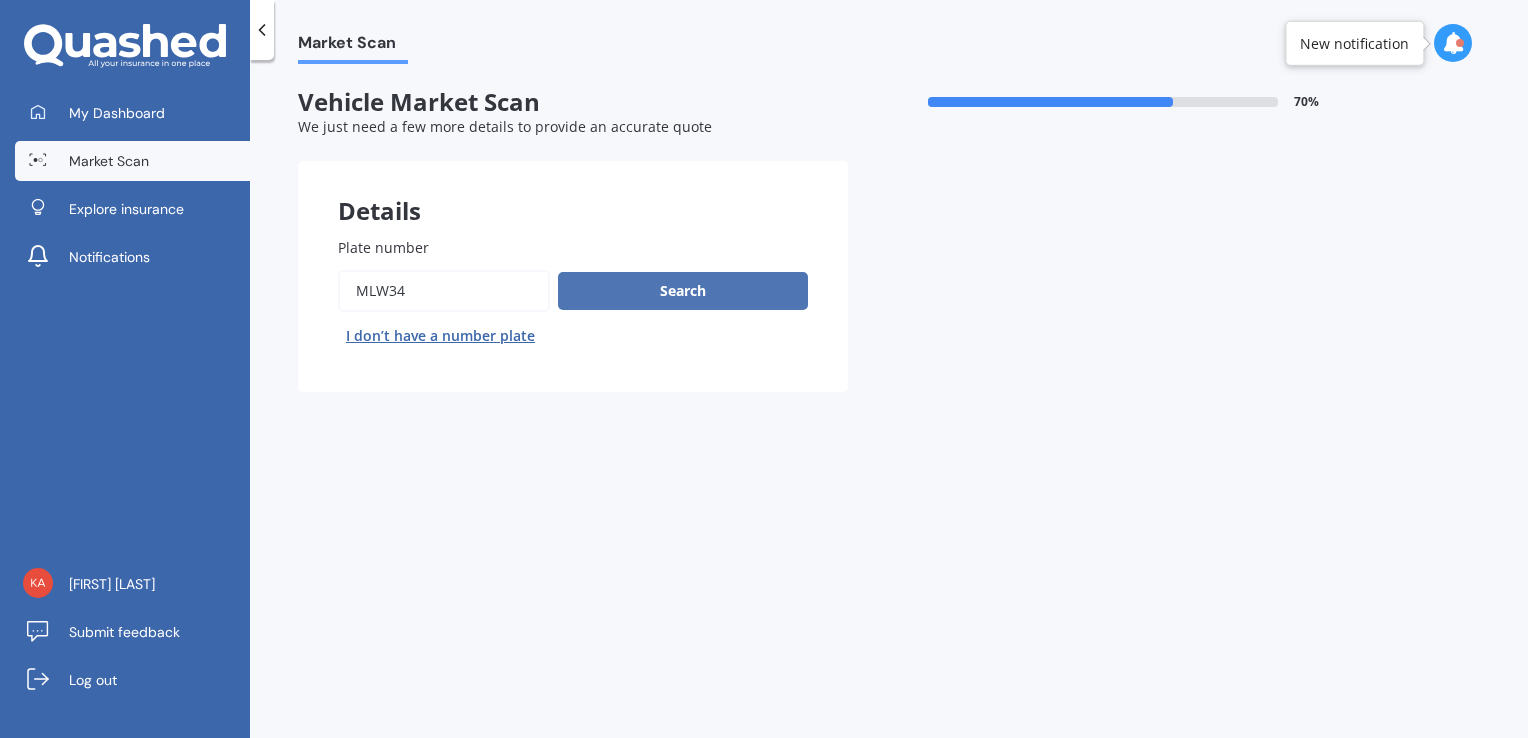 type on "mlw34" 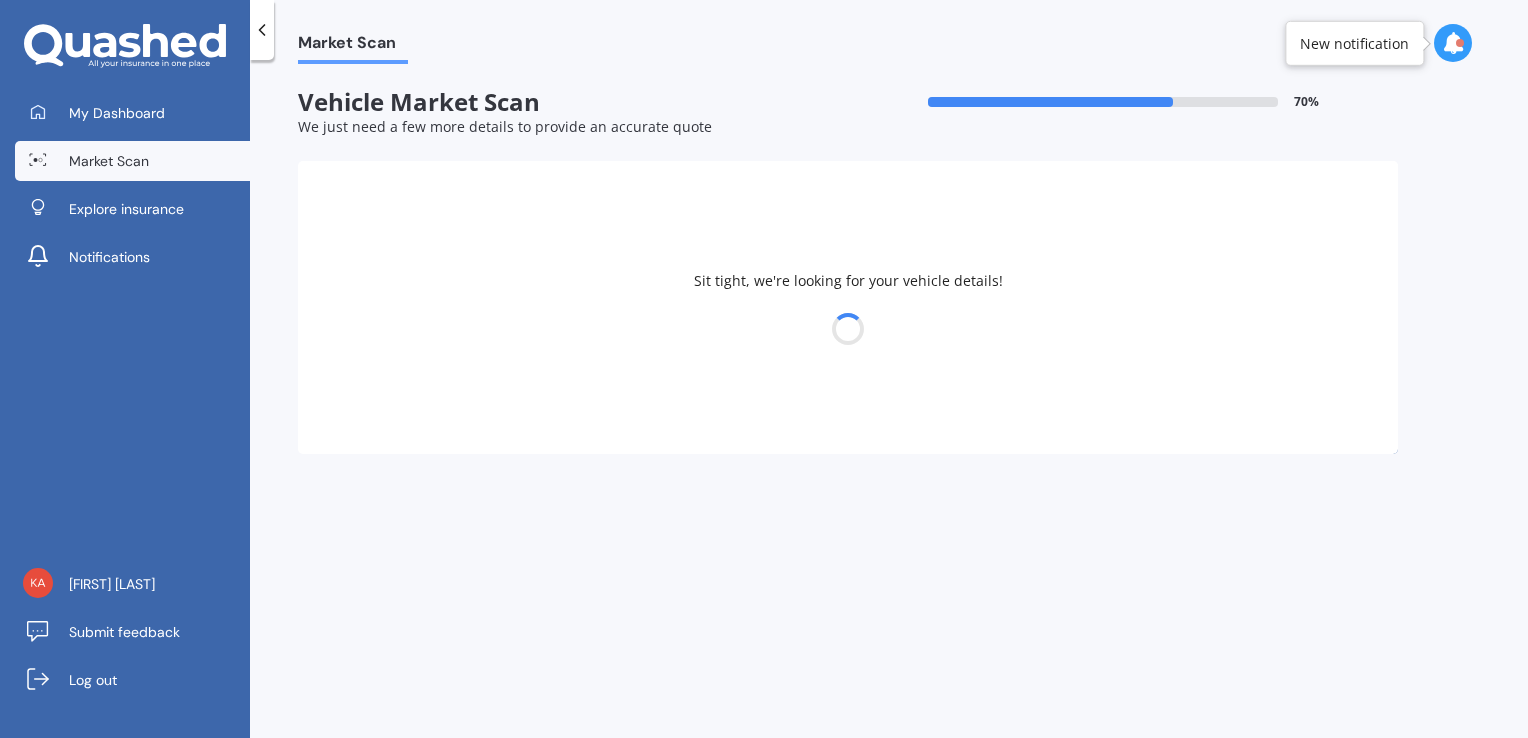 select on "HONDA" 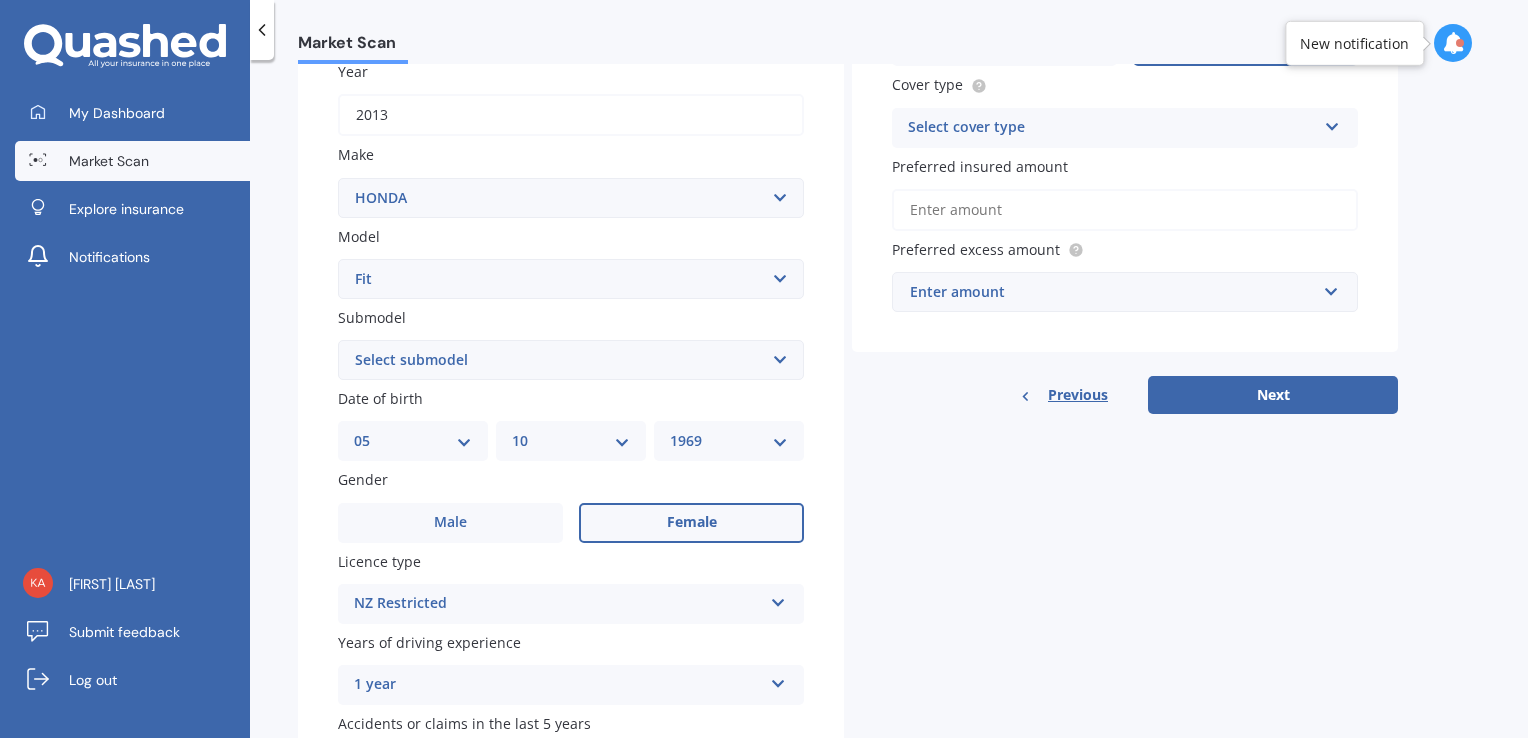 scroll, scrollTop: 300, scrollLeft: 0, axis: vertical 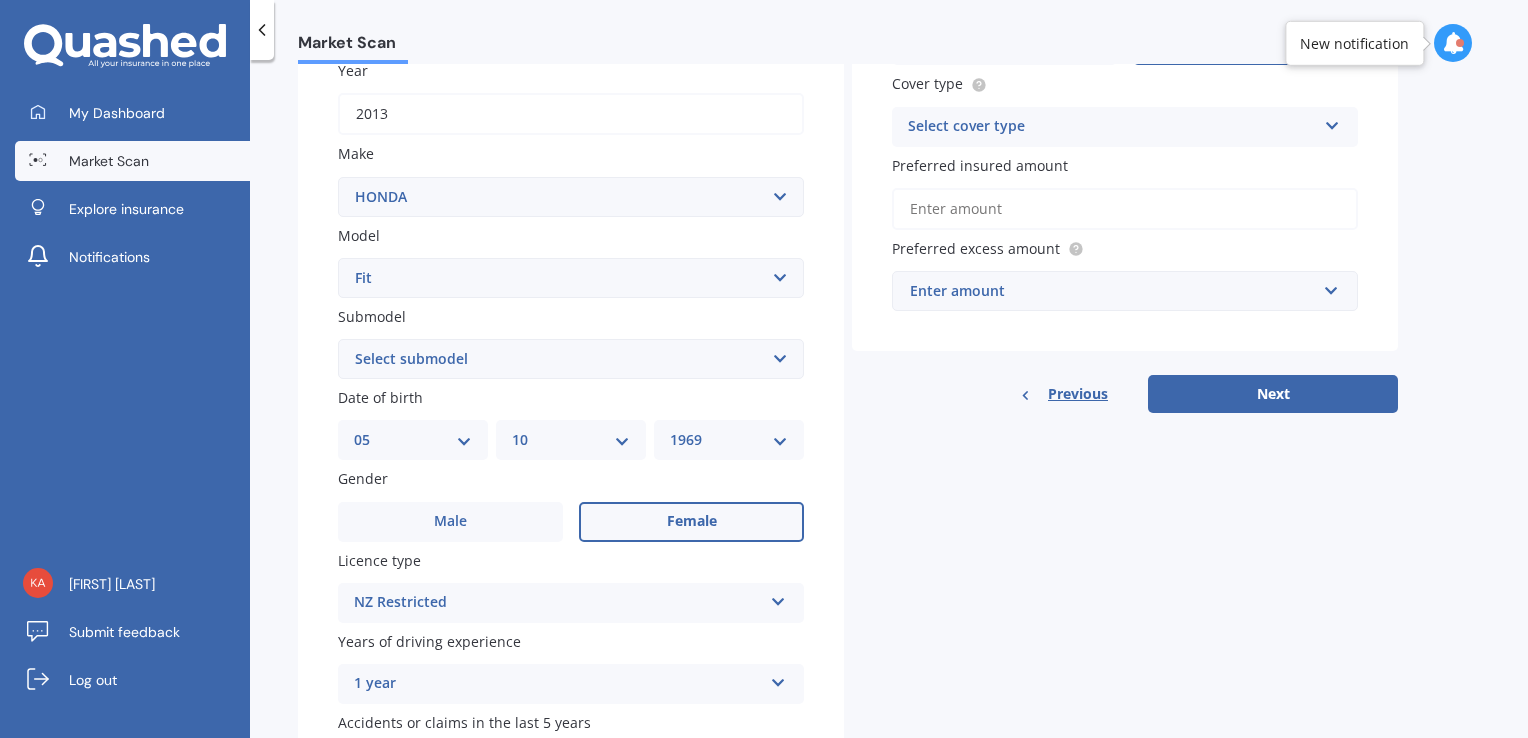 click on "DD 01 02 03 04 05 06 07 08 09 10 11 12 13 14 15 16 17 18 19 20 21 22 23 24 25 26 27 28 29 30 31" at bounding box center (413, 440) 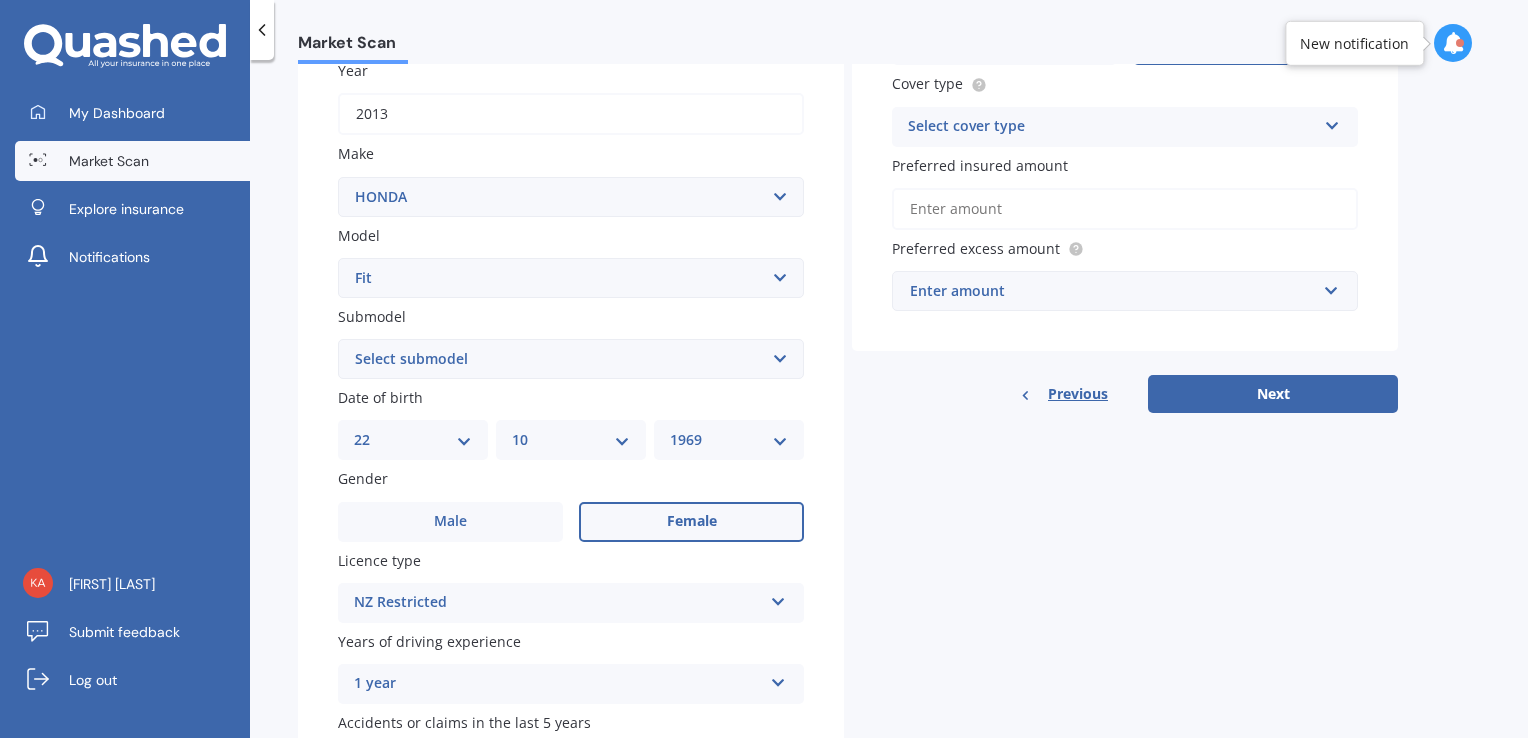 click on "DD 01 02 03 04 05 06 07 08 09 10 11 12 13 14 15 16 17 18 19 20 21 22 23 24 25 26 27 28 29 30 31" at bounding box center (413, 440) 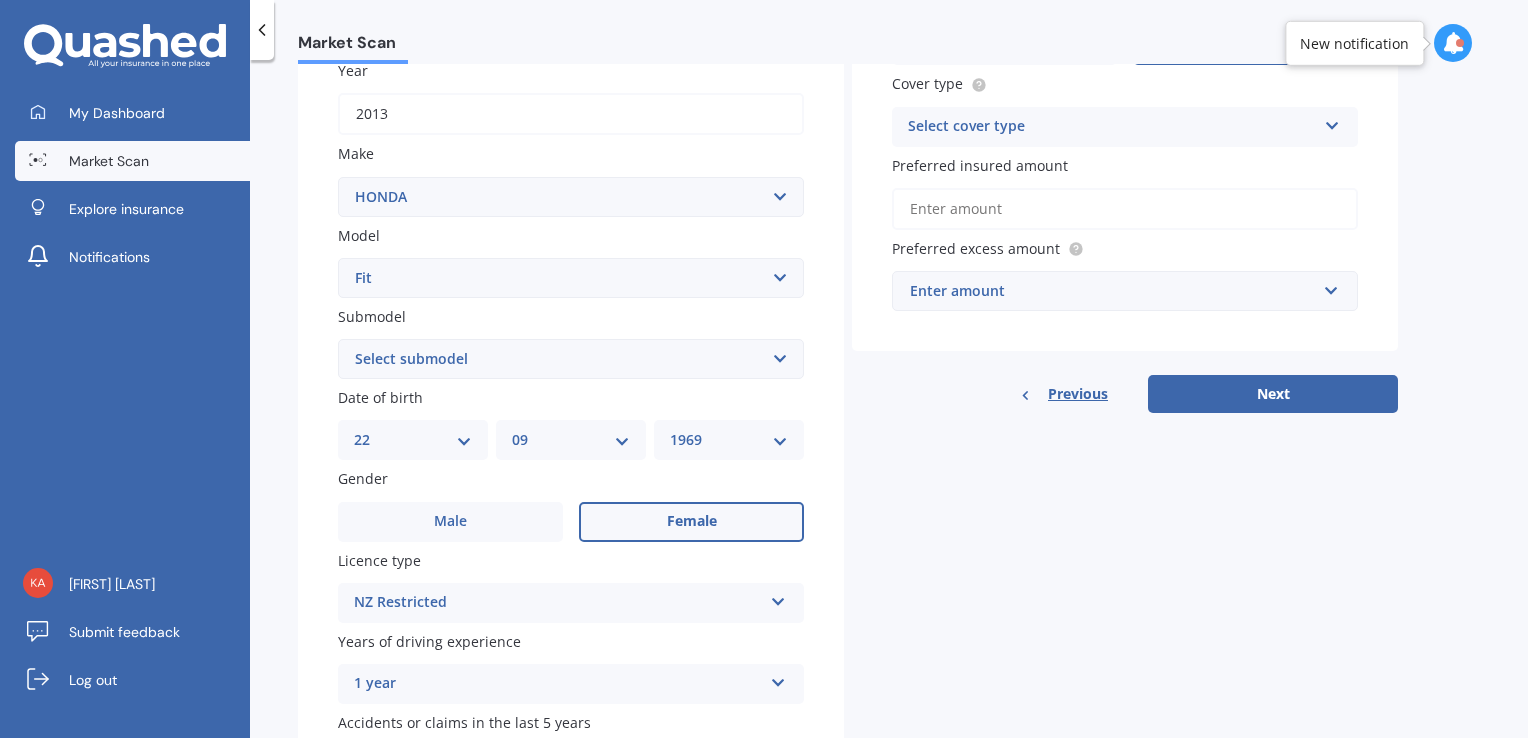 click on "MM 01 02 03 04 05 06 07 08 09 10 11 12" at bounding box center [571, 440] 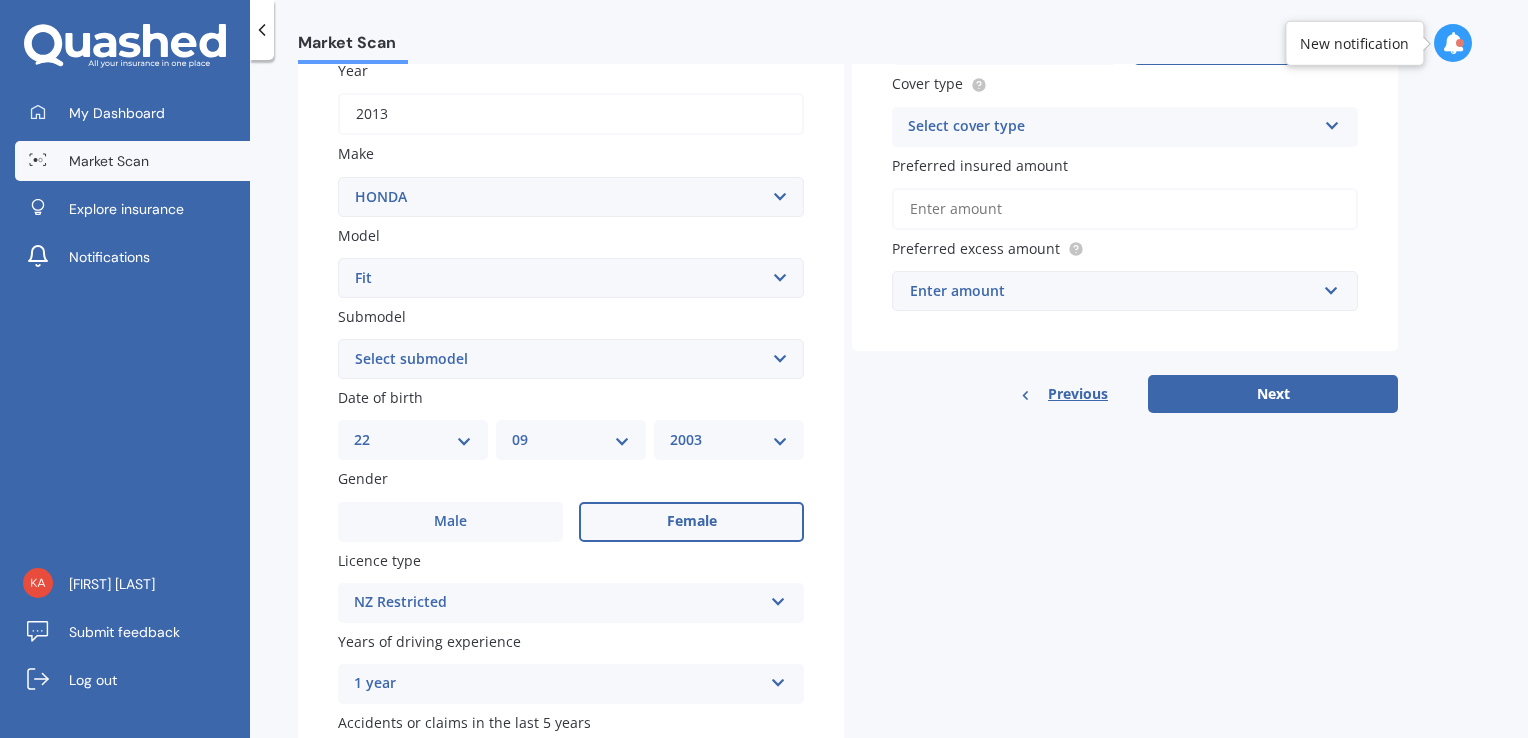 click on "YYYY 2025 2024 2023 2022 2021 2020 2019 2018 2017 2016 2015 2014 2013 2012 2011 2010 2009 2008 2007 2006 2005 2004 2003 2002 2001 2000 1999 1998 1997 1996 1995 1994 1993 1992 1991 1990 1989 1988 1987 1986 1985 1984 1983 1982 1981 1980 1979 1978 1977 1976 1975 1974 1973 1972 1971 1970 1969 1968 1967 1966 1965 1964 1963 1962 1961 1960 1959 1958 1957 1956 1955 1954 1953 1952 1951 1950 1949 1948 1947 1946 1945 1944 1943 1942 1941 1940 1939 1938 1937 1936 1935 1934 1933 1932 1931 1930 1929 1928 1927 1926" at bounding box center [729, 440] 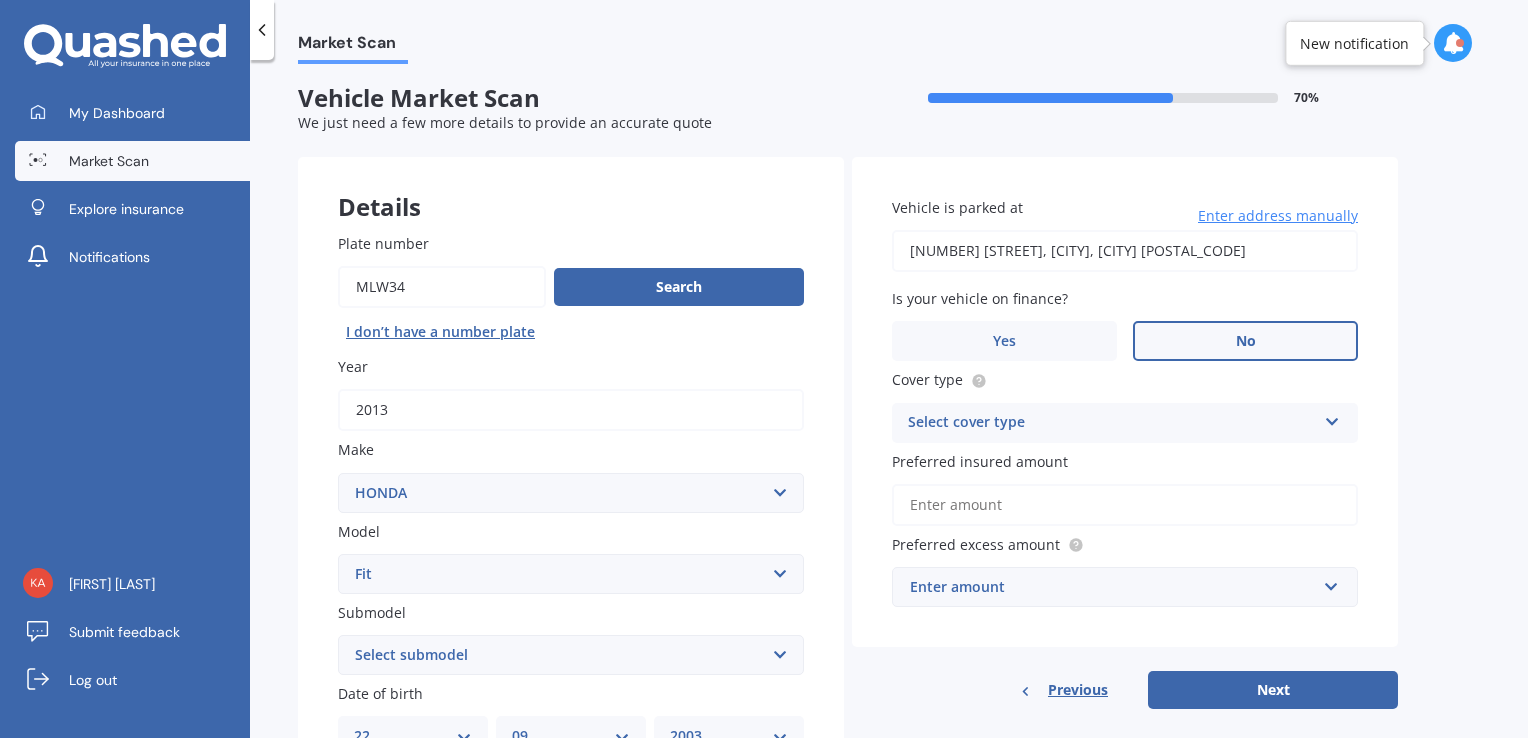 scroll, scrollTop: 0, scrollLeft: 0, axis: both 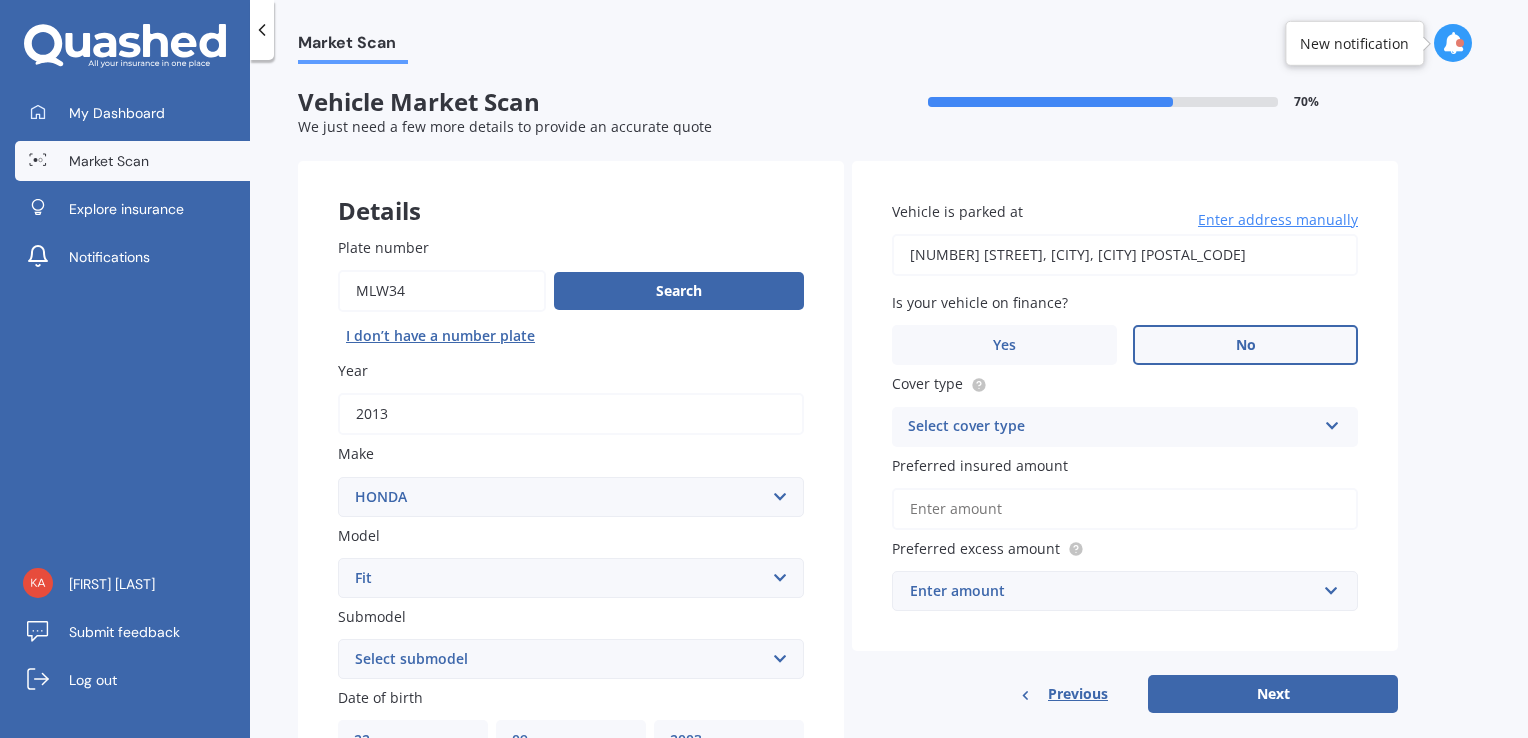 click on "Select cover type Comprehensive Third Party, Fire & Theft Third Party" at bounding box center [1125, 427] 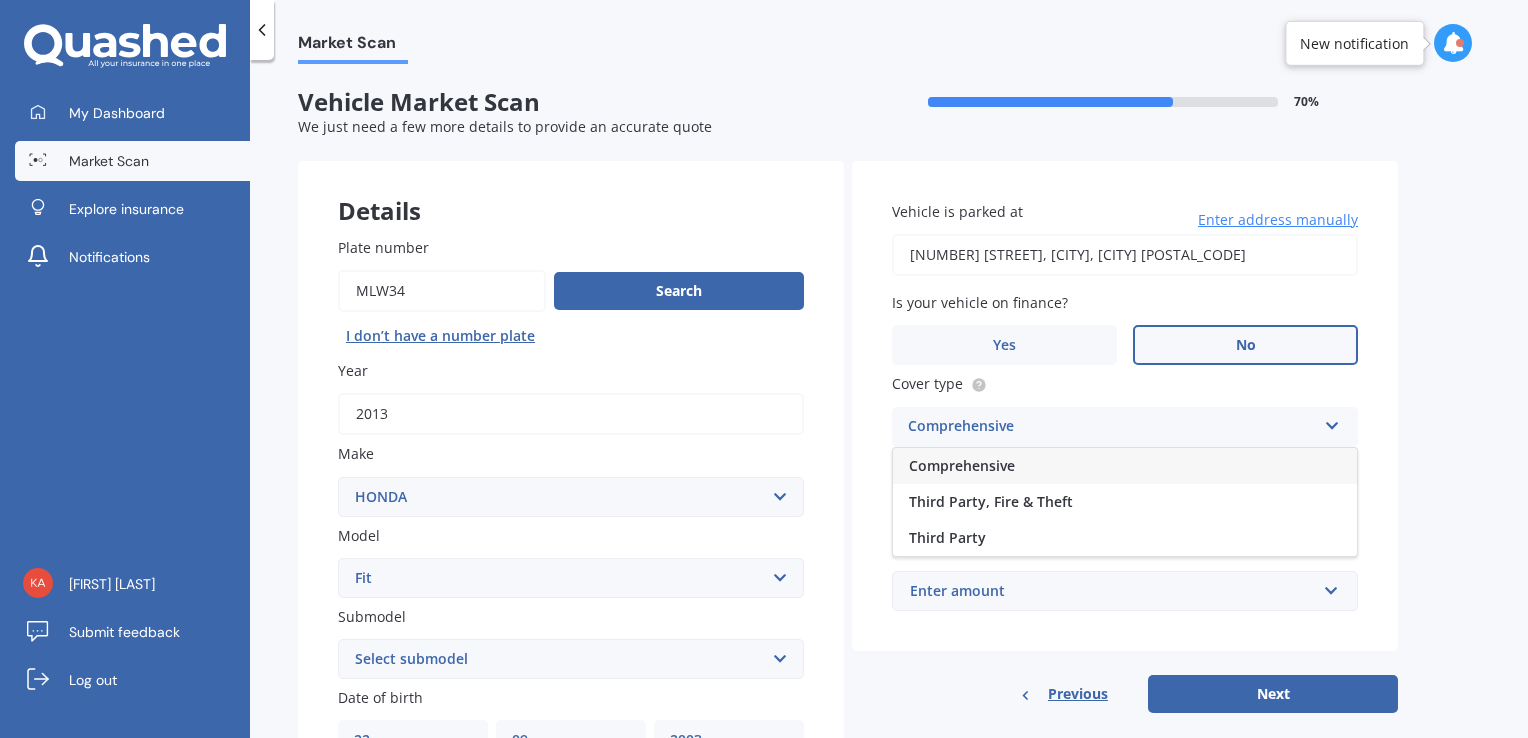 click on "Comprehensive" at bounding box center [1125, 466] 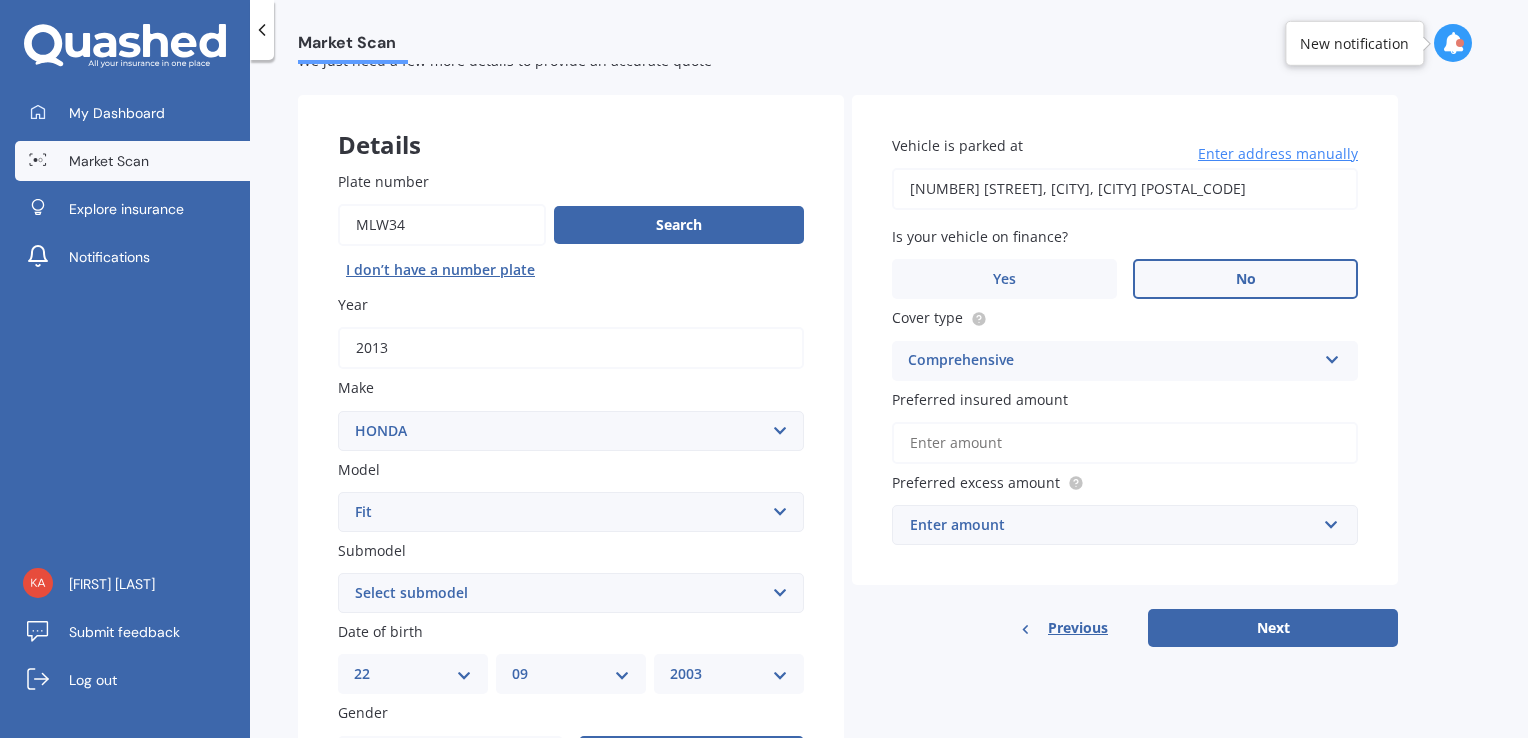 scroll, scrollTop: 100, scrollLeft: 0, axis: vertical 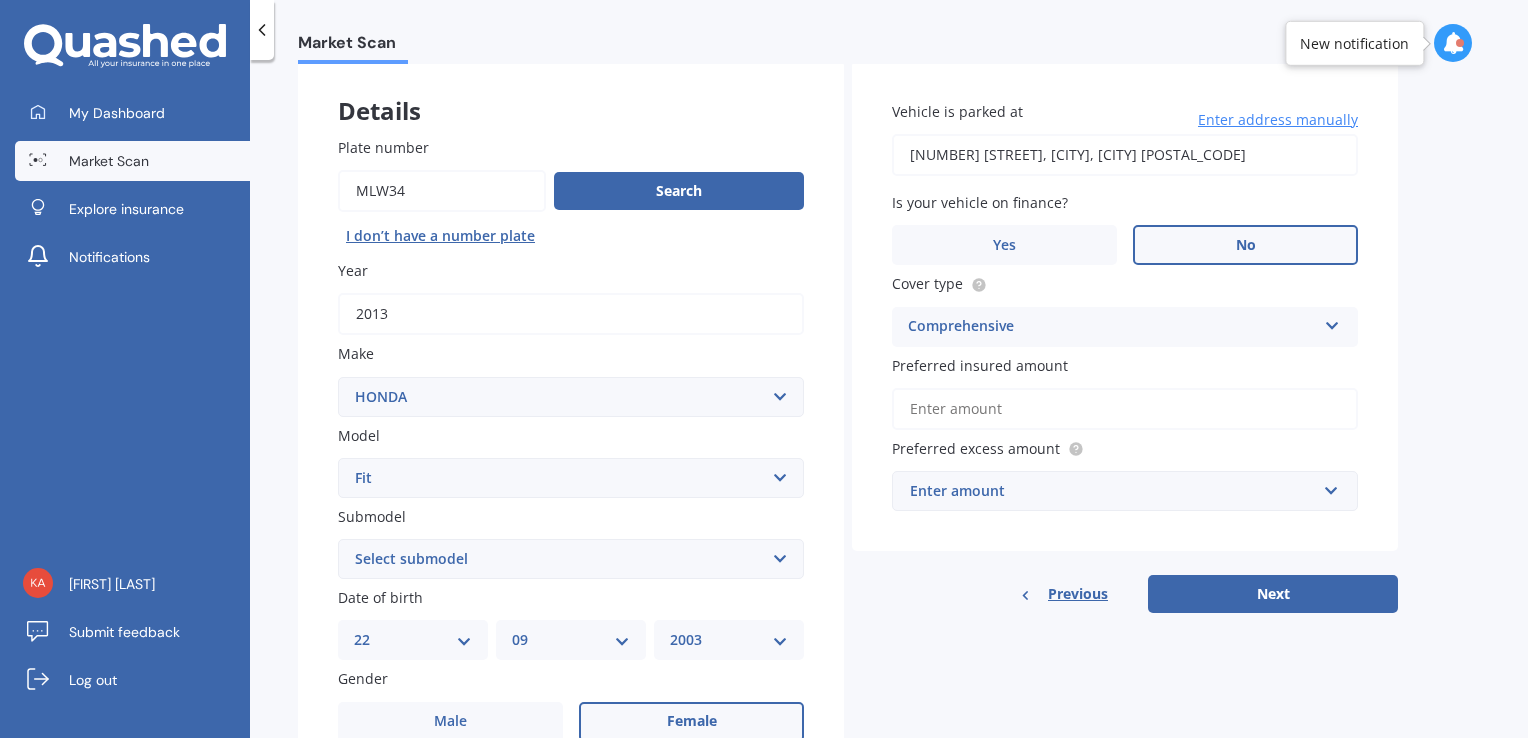 click on "Preferred insured amount" at bounding box center (1125, 409) 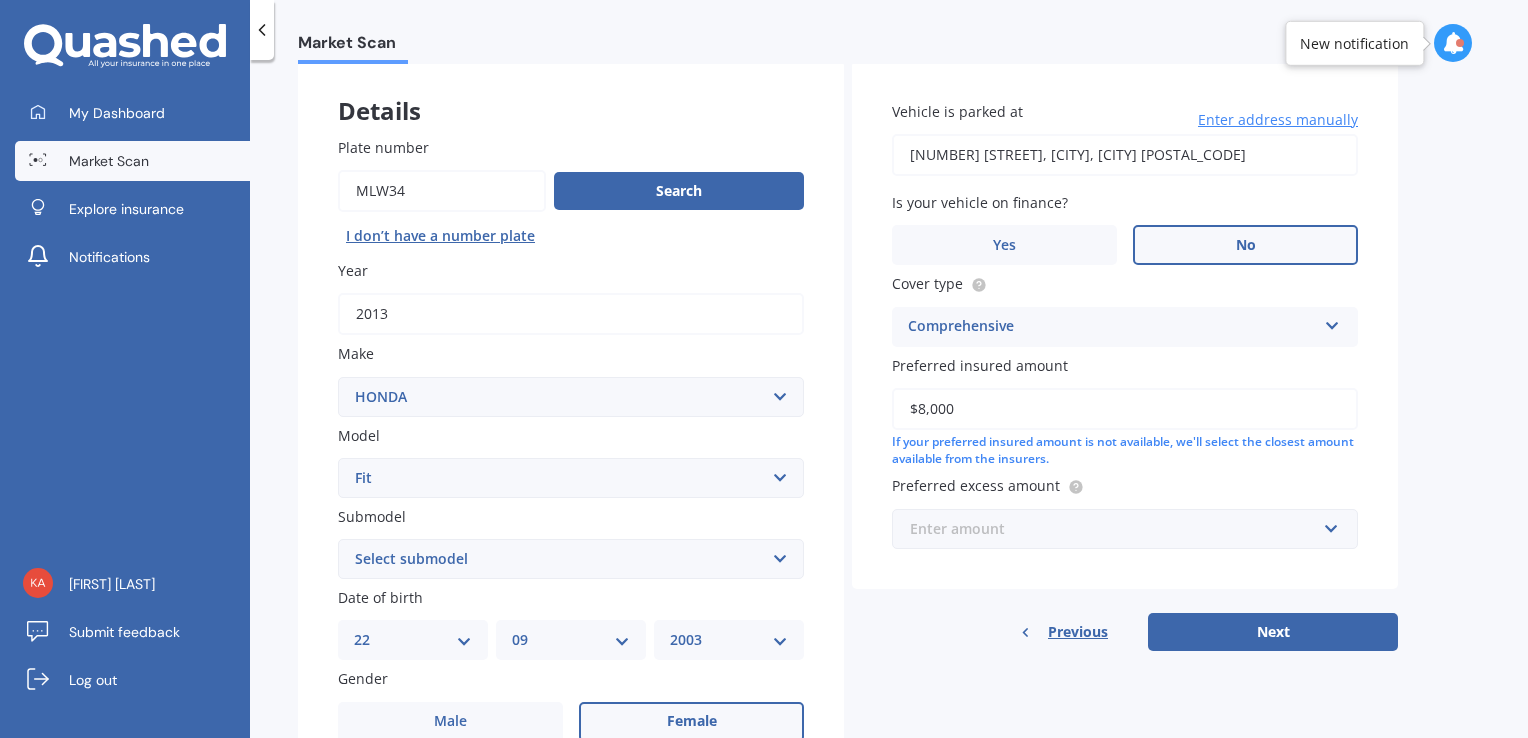 click at bounding box center [1118, 529] 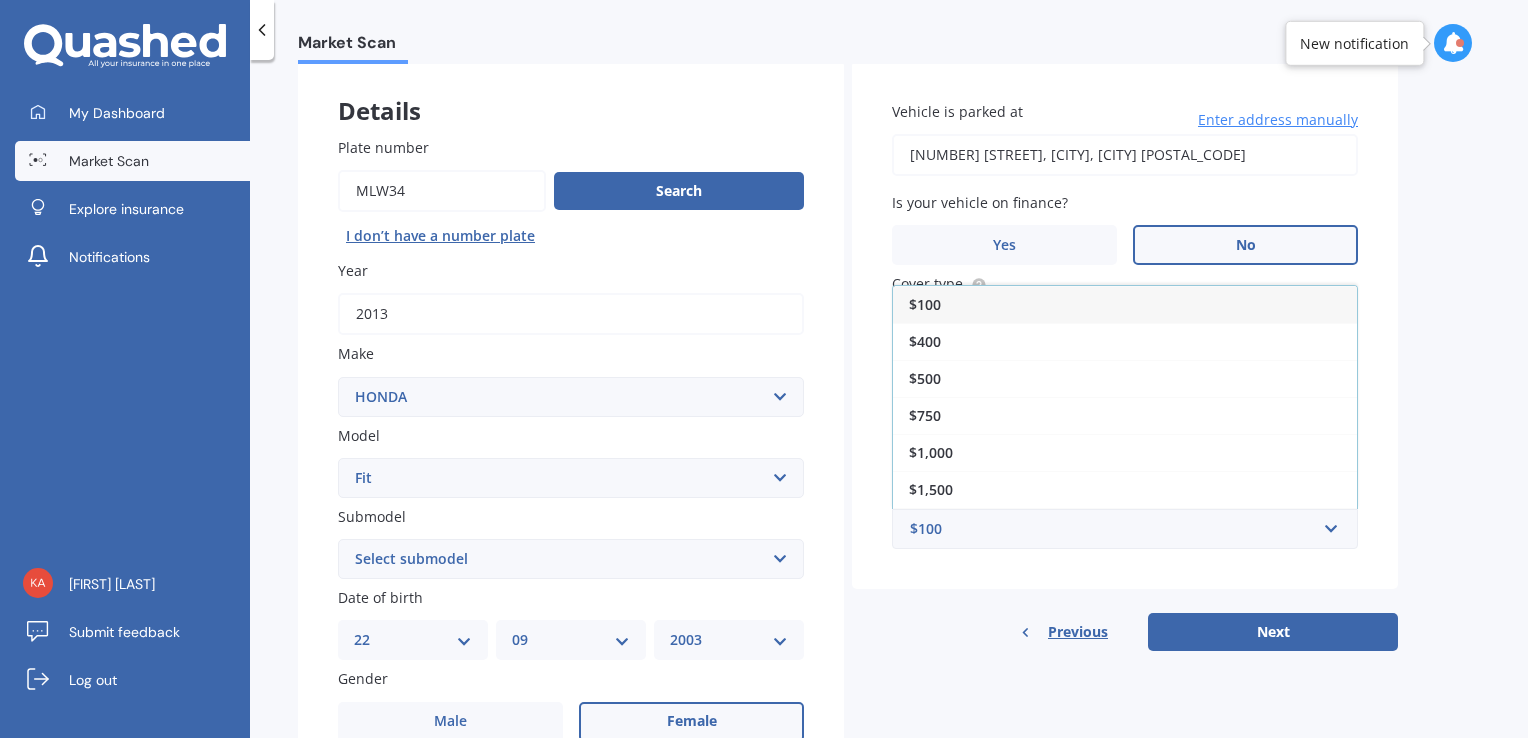 click on "$1,000" at bounding box center (1125, 452) 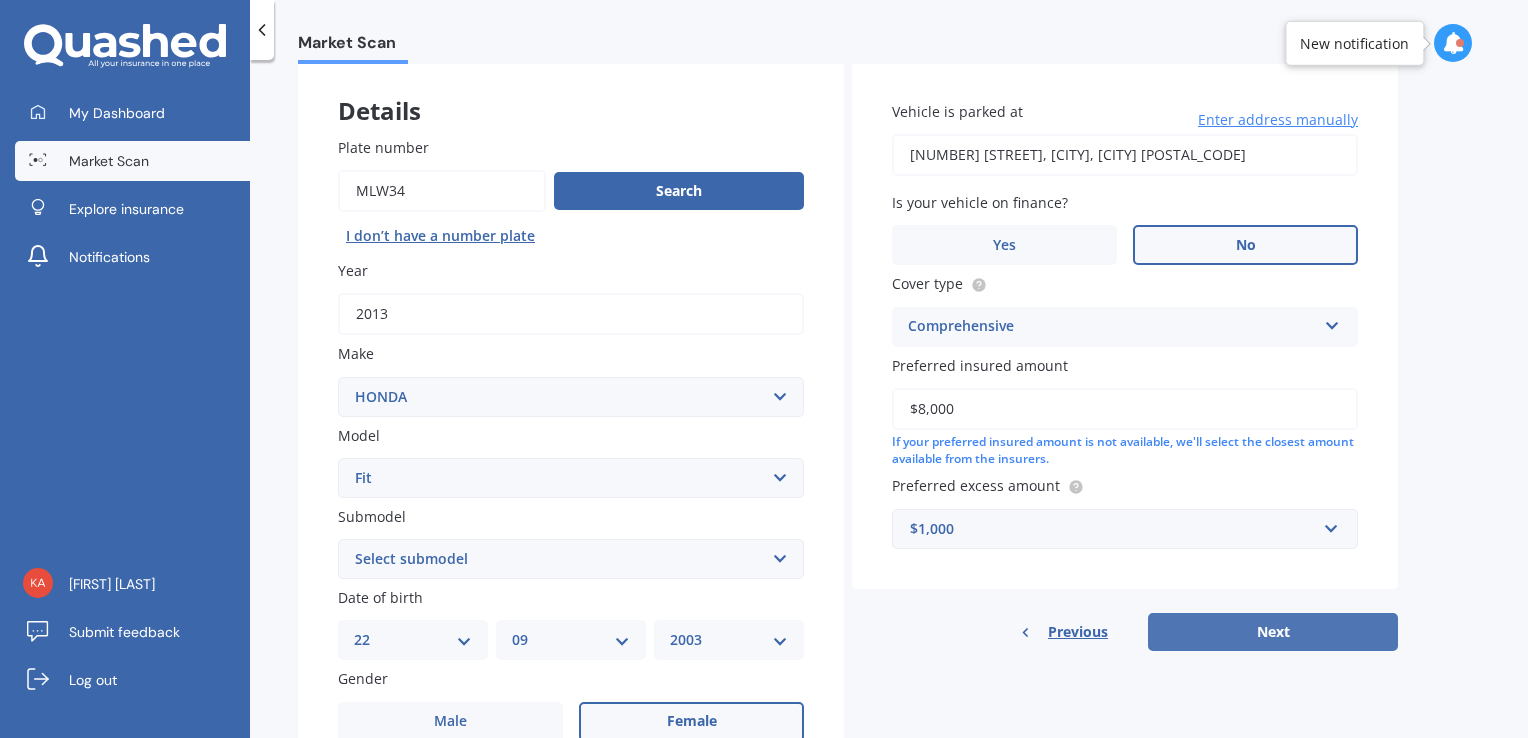 click on "Next" at bounding box center (1273, 632) 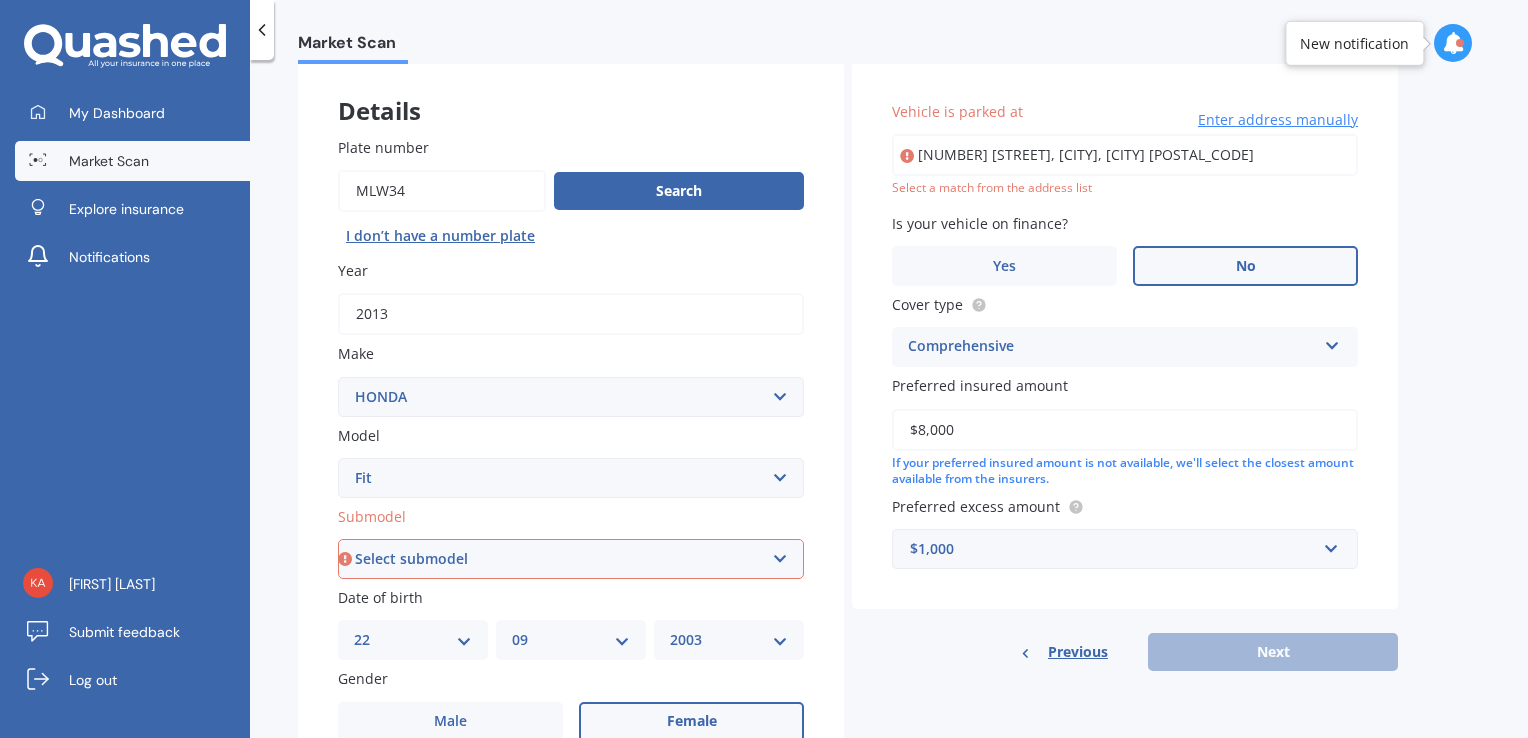 click on "Select submodel Diesel EV Hybrid Petrol" at bounding box center [571, 559] 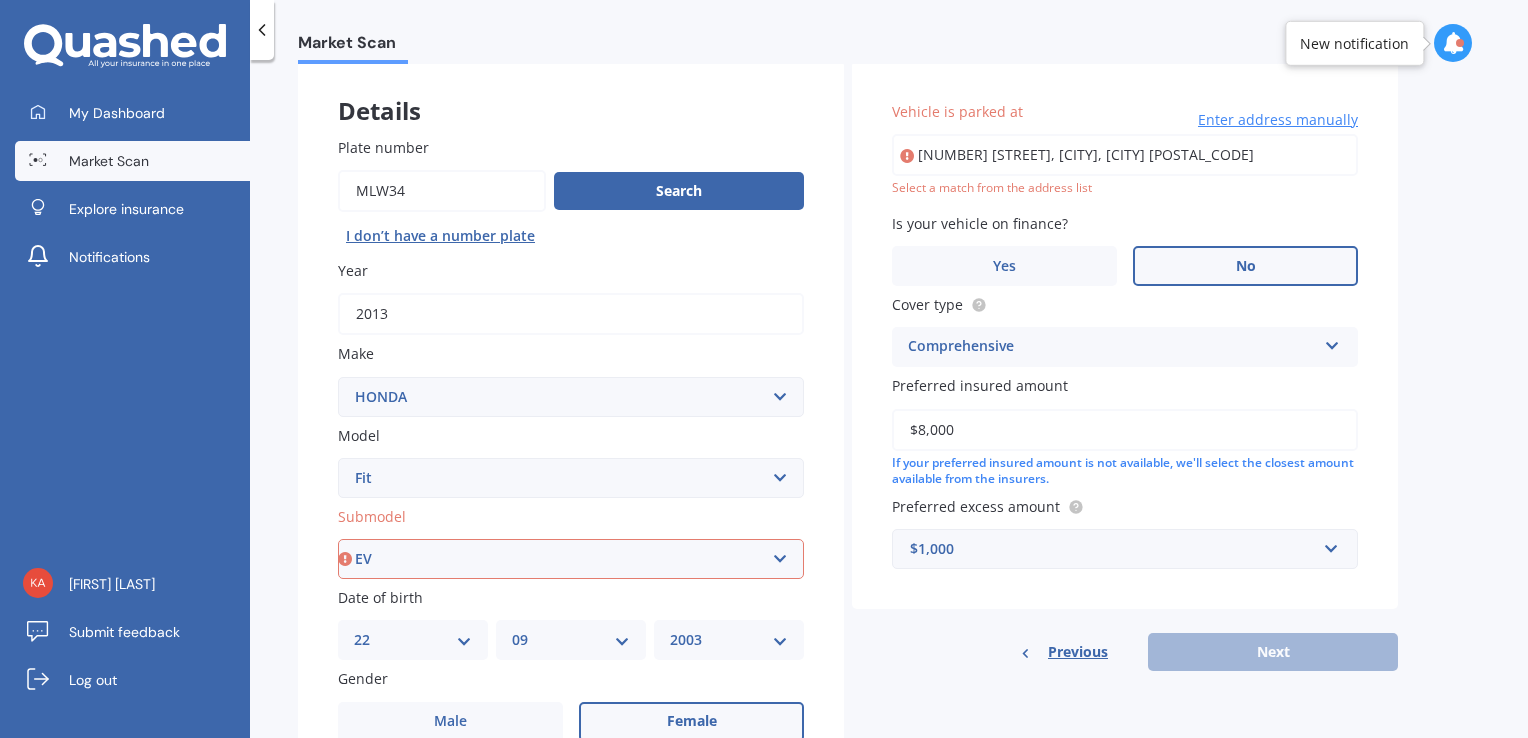 click on "Select submodel Diesel EV Hybrid Petrol" at bounding box center [571, 559] 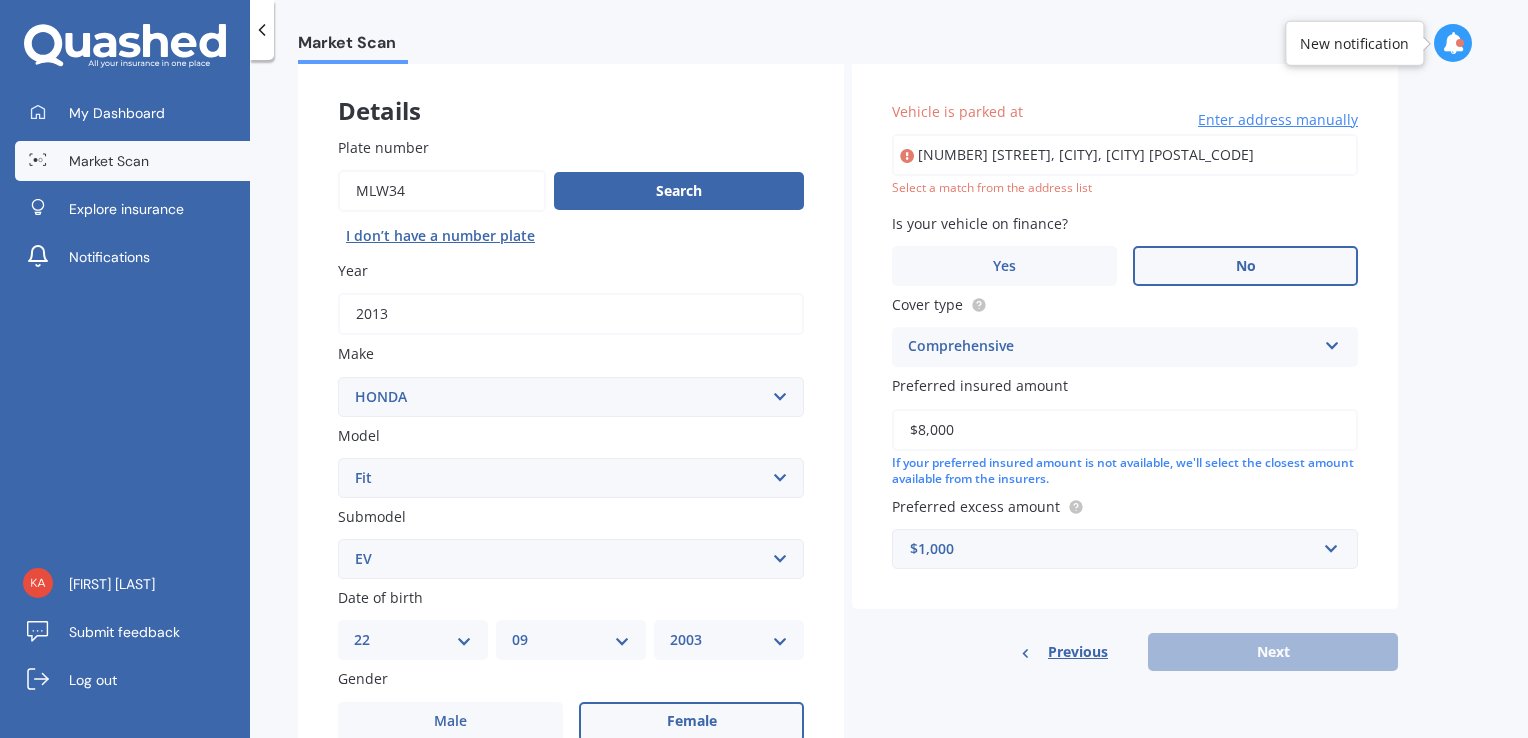 click on "Select submodel Diesel EV Hybrid Petrol" at bounding box center [571, 559] 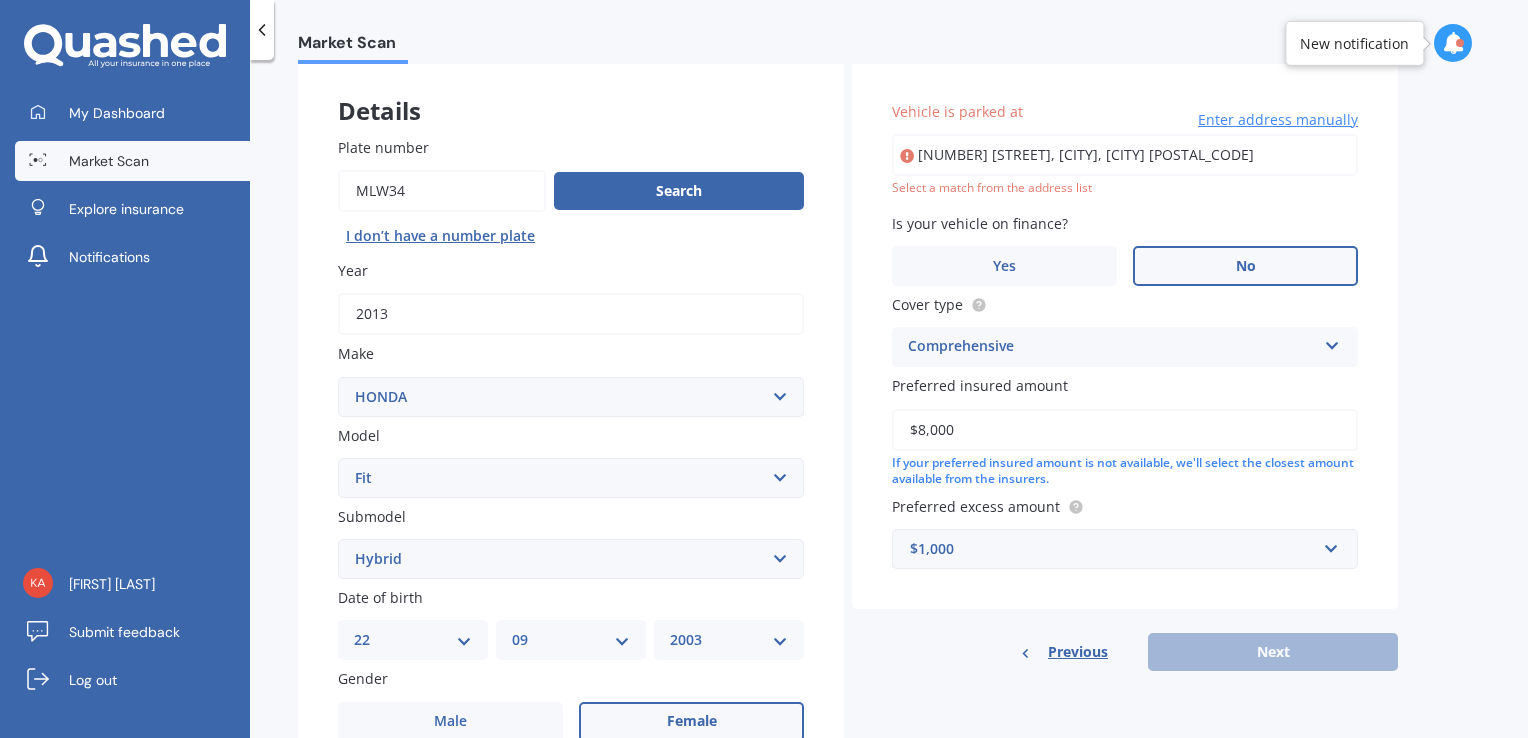 click on "Select submodel Diesel EV Hybrid Petrol" at bounding box center (571, 559) 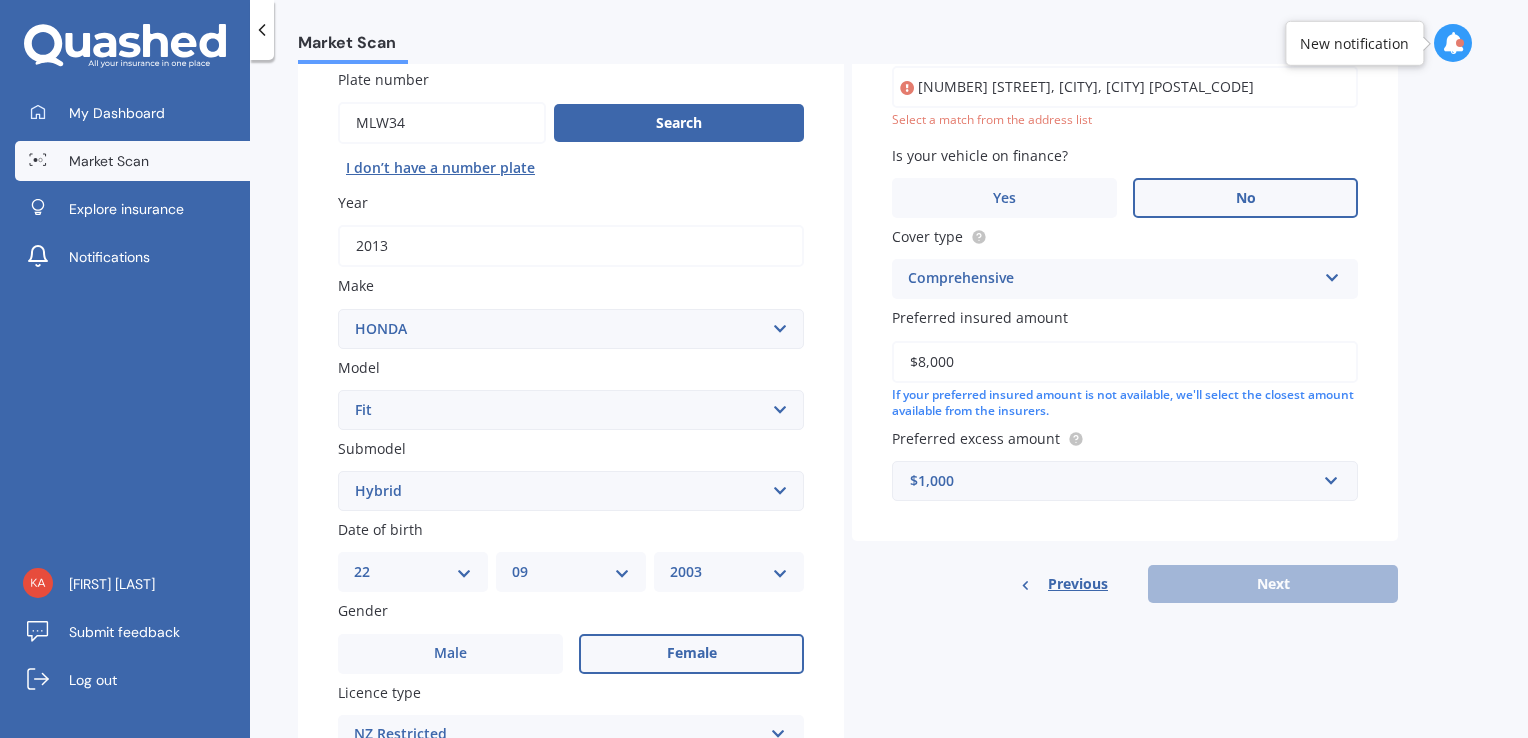scroll, scrollTop: 200, scrollLeft: 0, axis: vertical 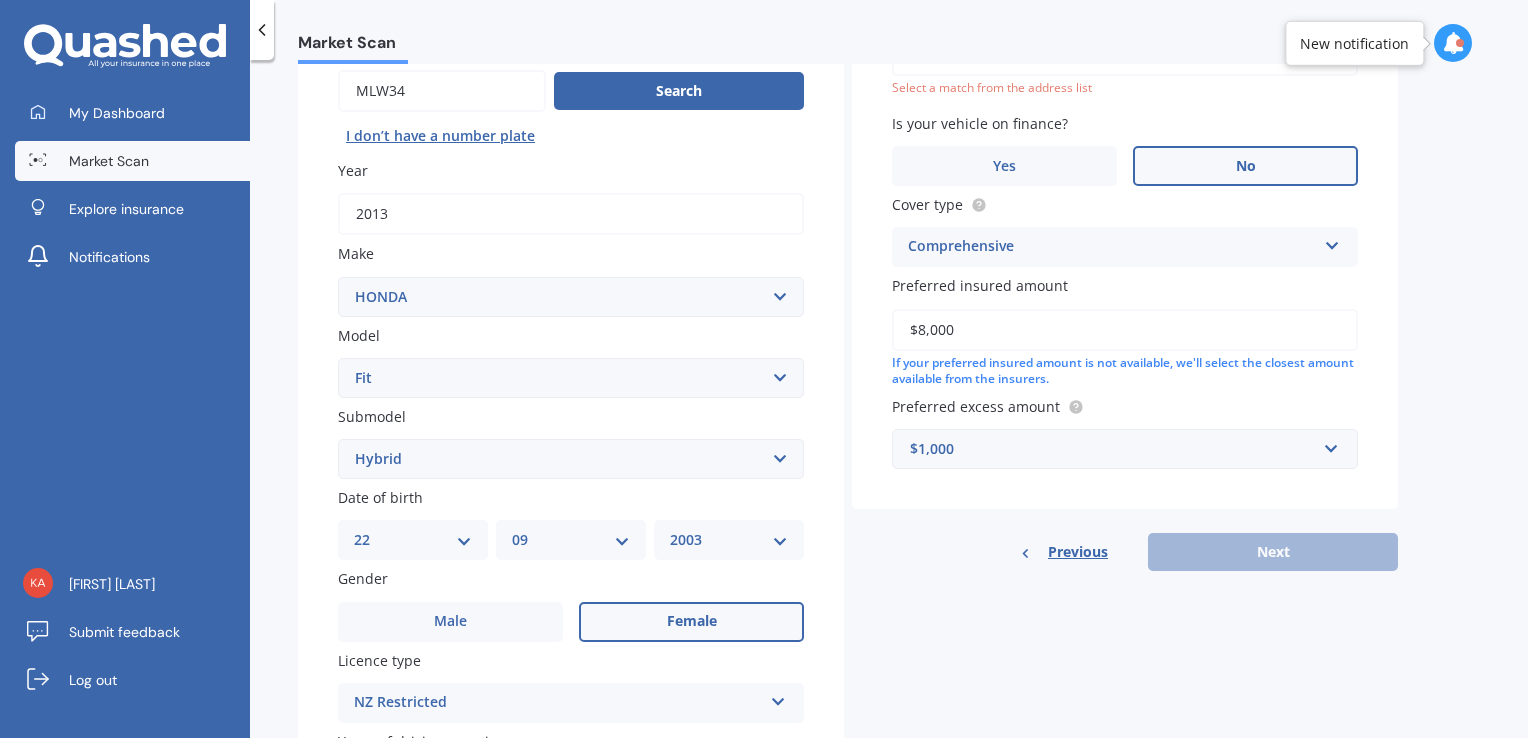 click on "Previous Next" at bounding box center [1125, 552] 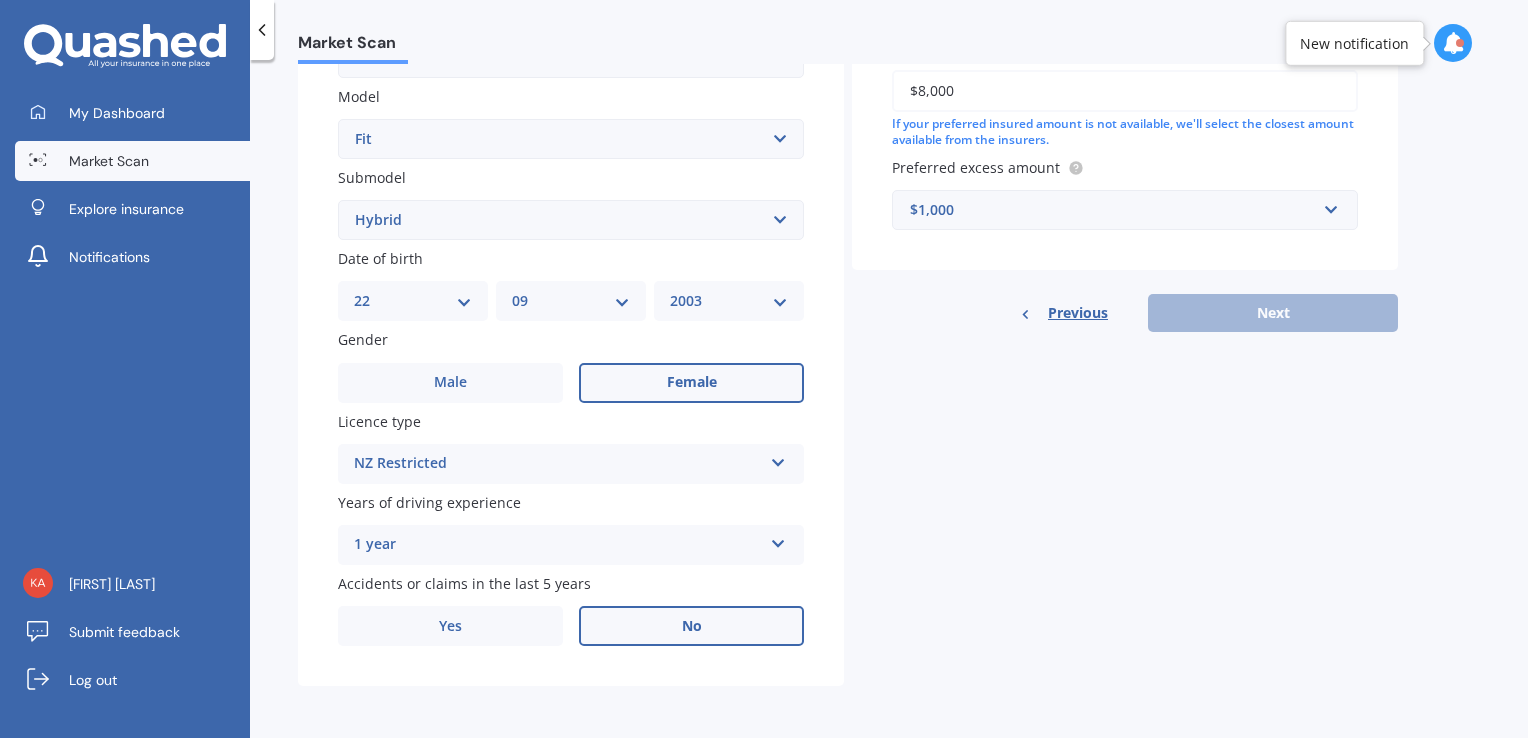 scroll, scrollTop: 0, scrollLeft: 0, axis: both 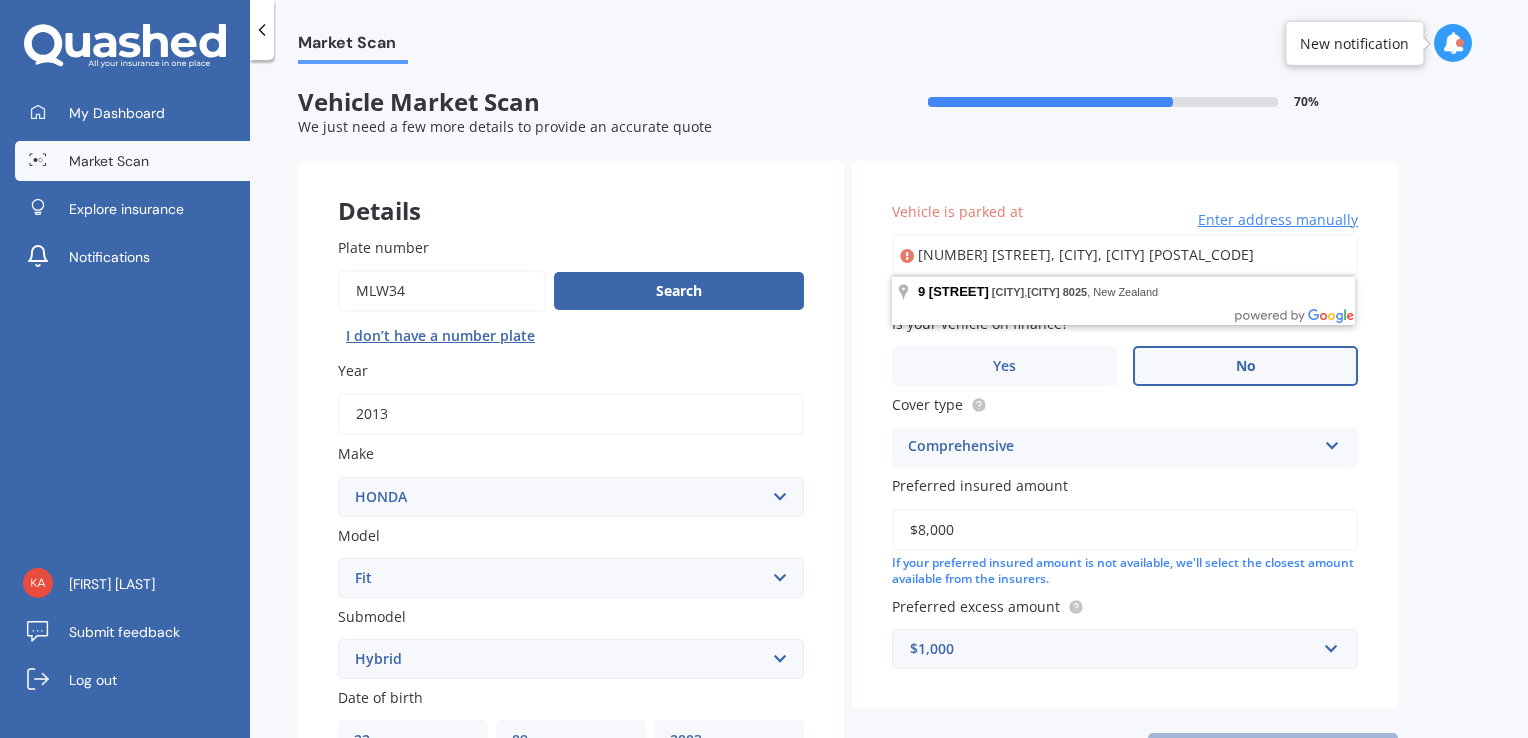 click on "9 Elmslie Grove, Halswell, Christchurch 8025" at bounding box center (1125, 255) 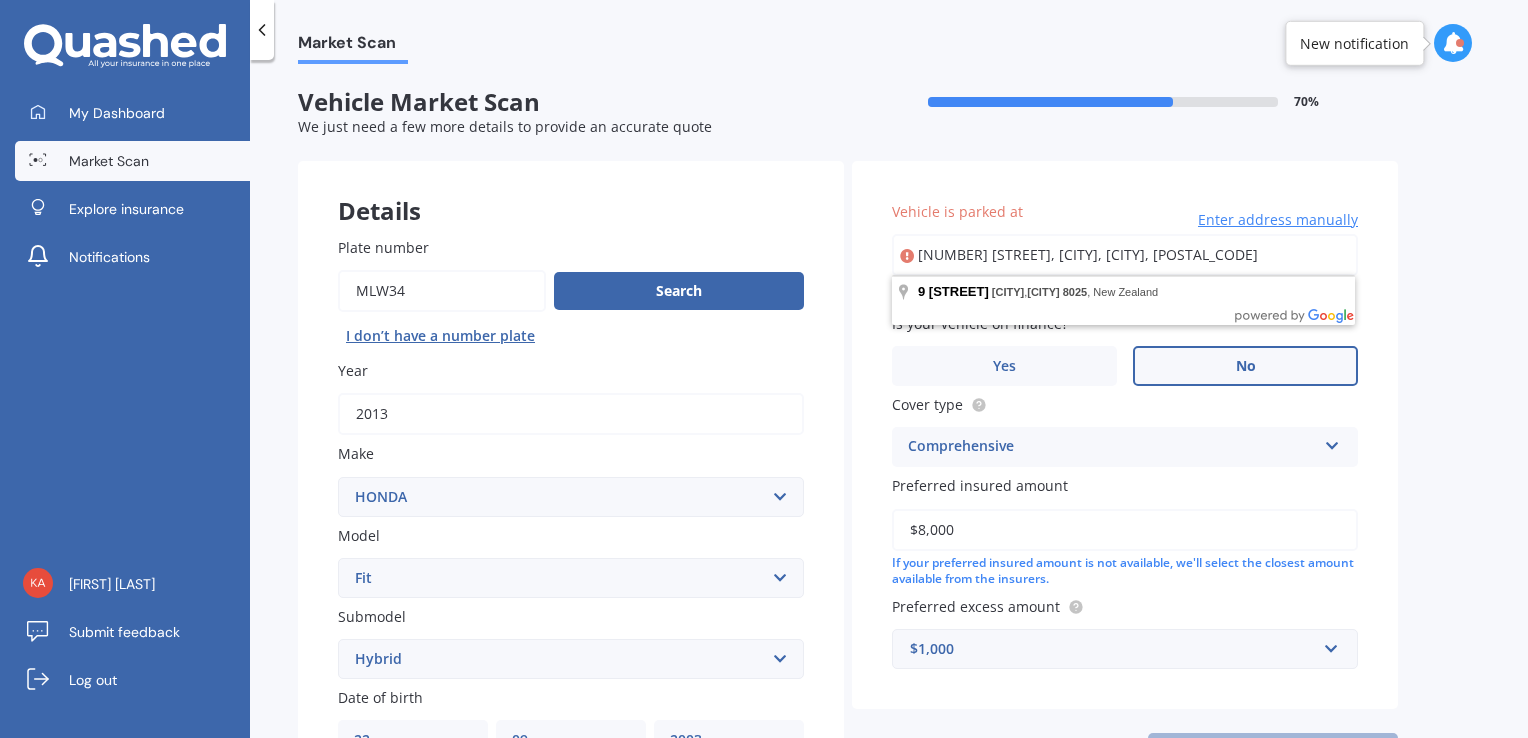click on "9 ELMSLIE GROVE, HALSWELL, CHRISTCHURCH, 8025" at bounding box center (1125, 255) 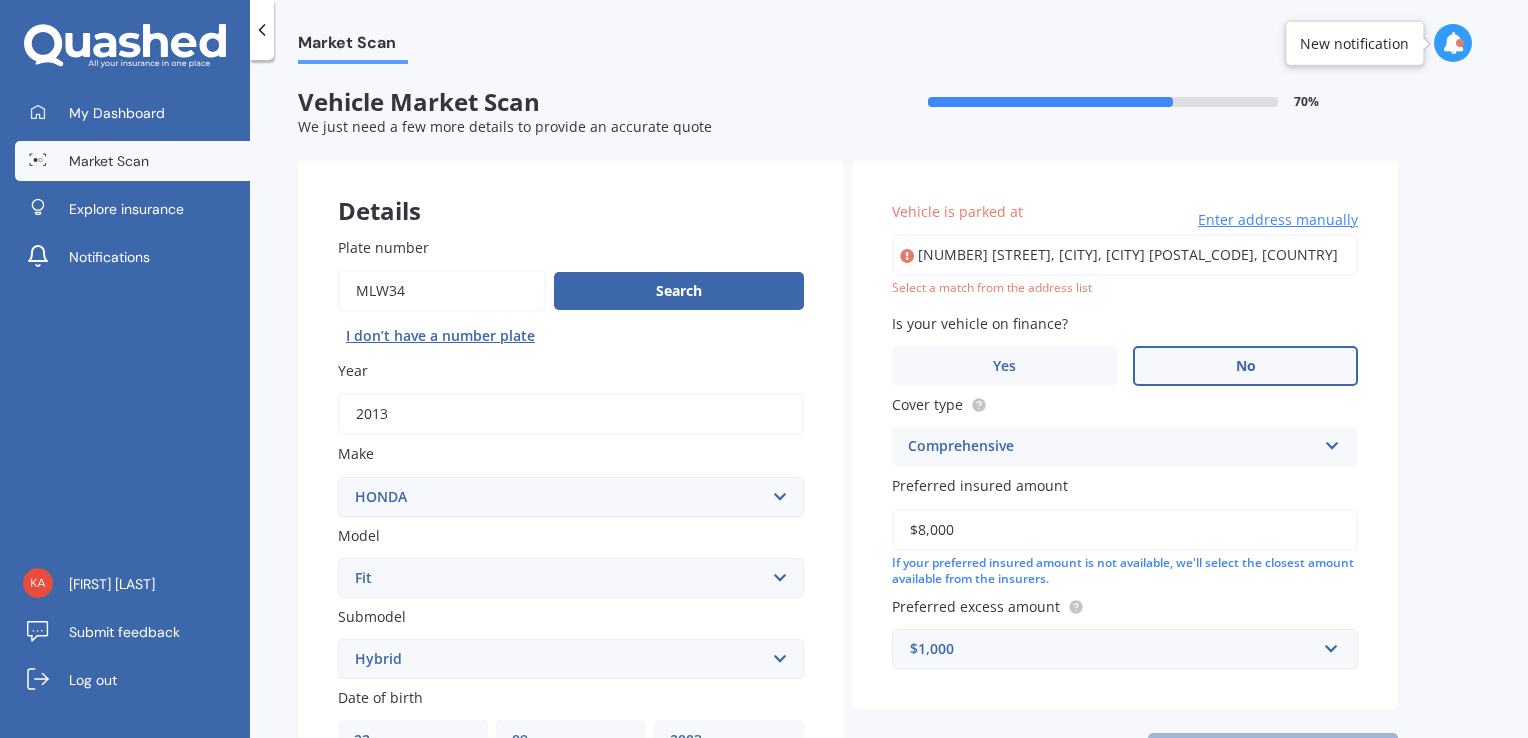 type on "9 Elmslie Grove, Halswell, Christchurch 8025" 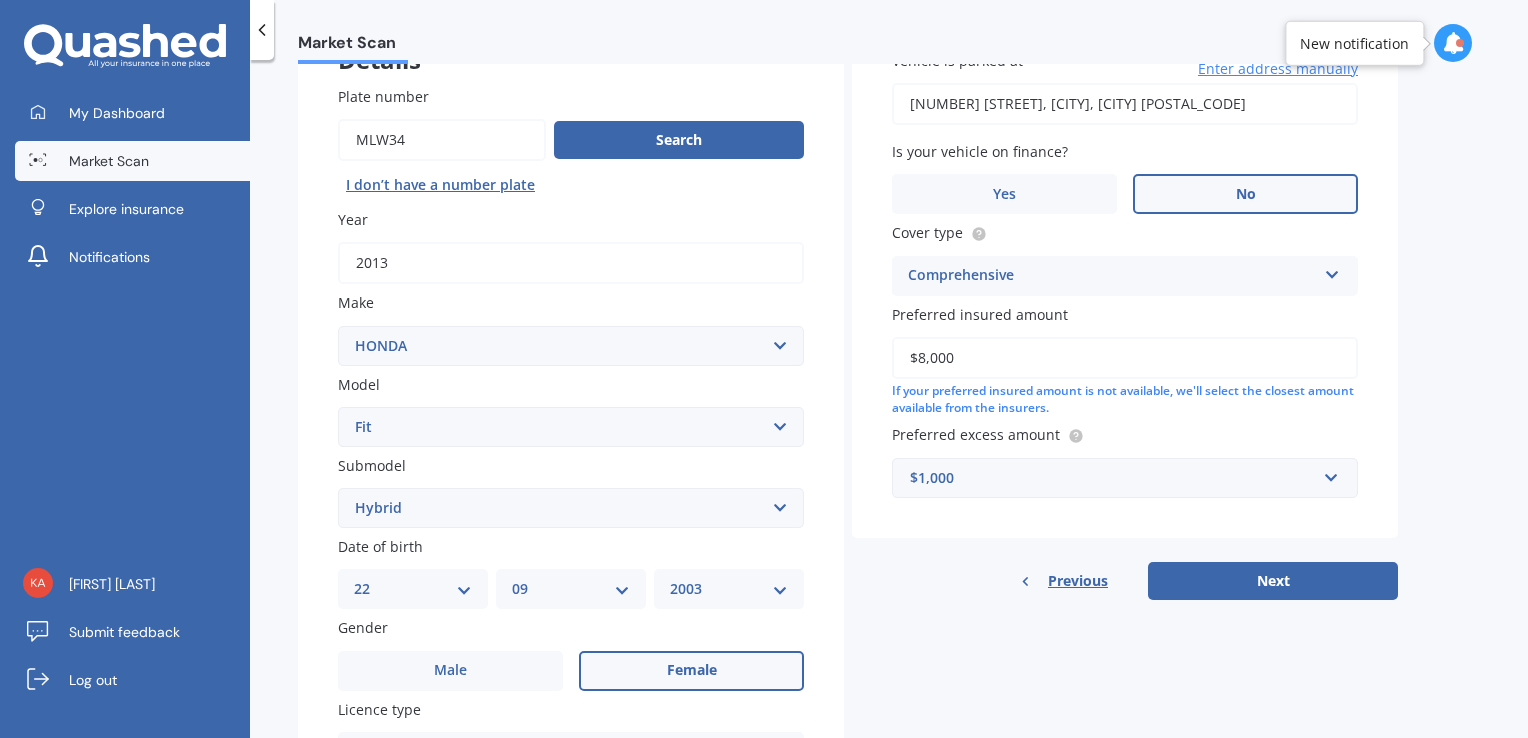 scroll, scrollTop: 200, scrollLeft: 0, axis: vertical 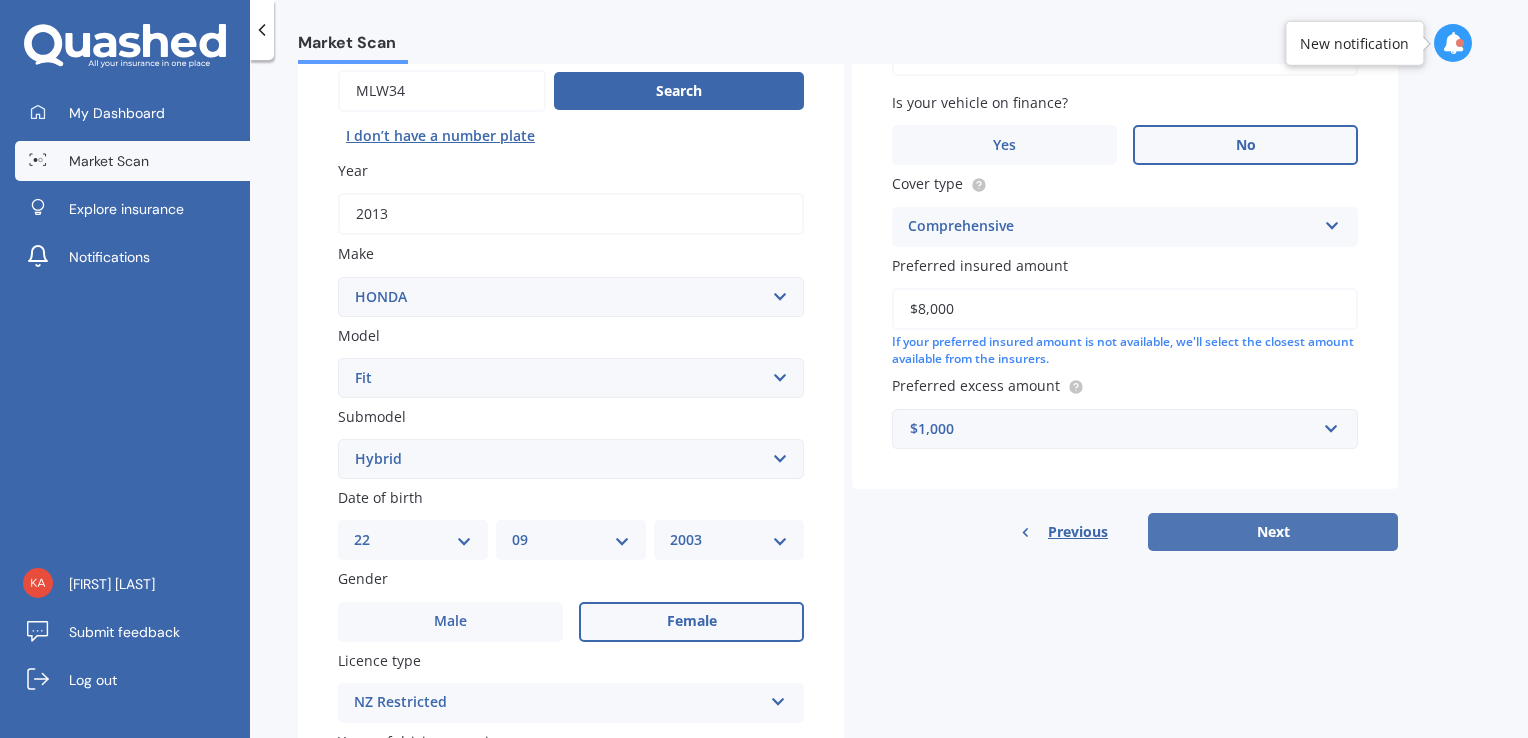 click on "Next" at bounding box center (1273, 532) 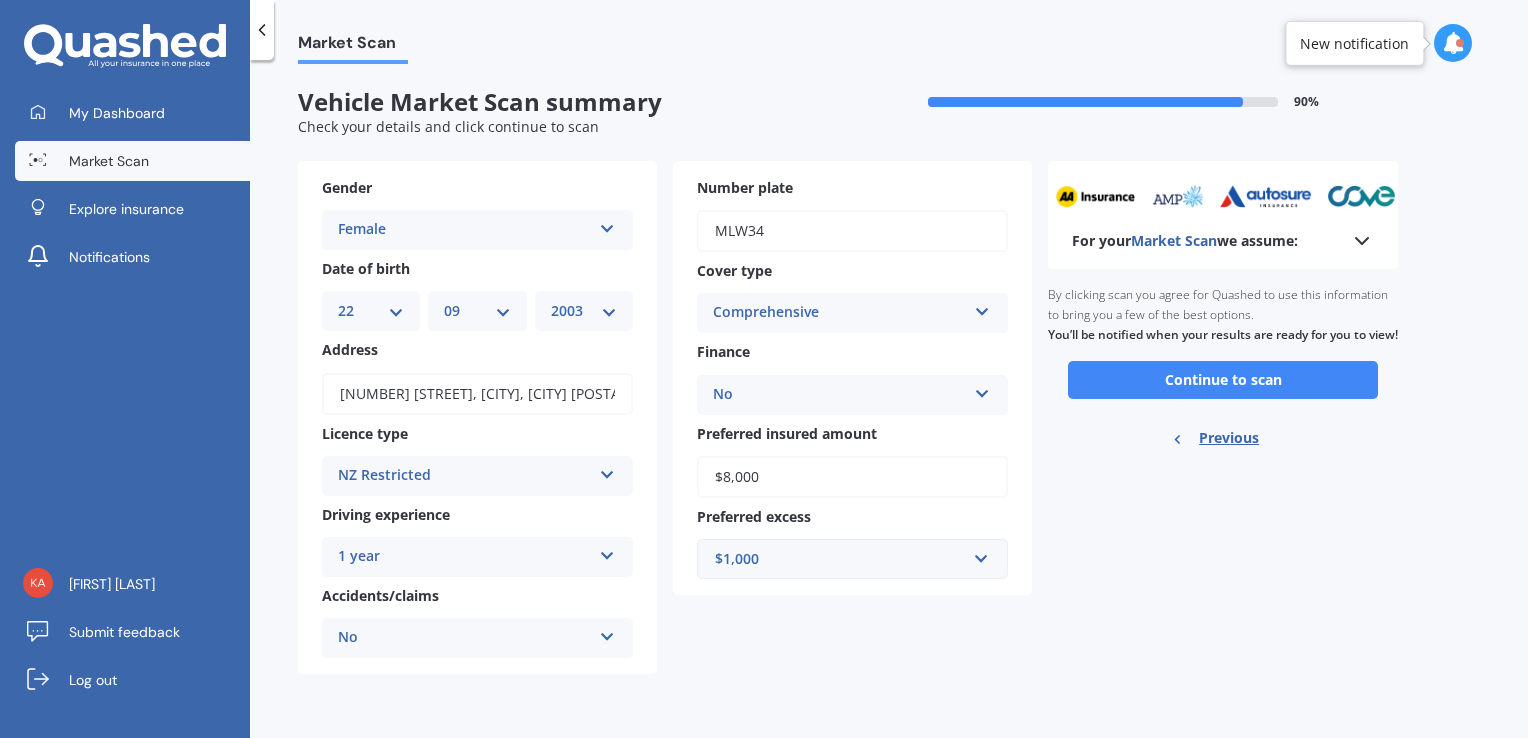 scroll, scrollTop: 0, scrollLeft: 0, axis: both 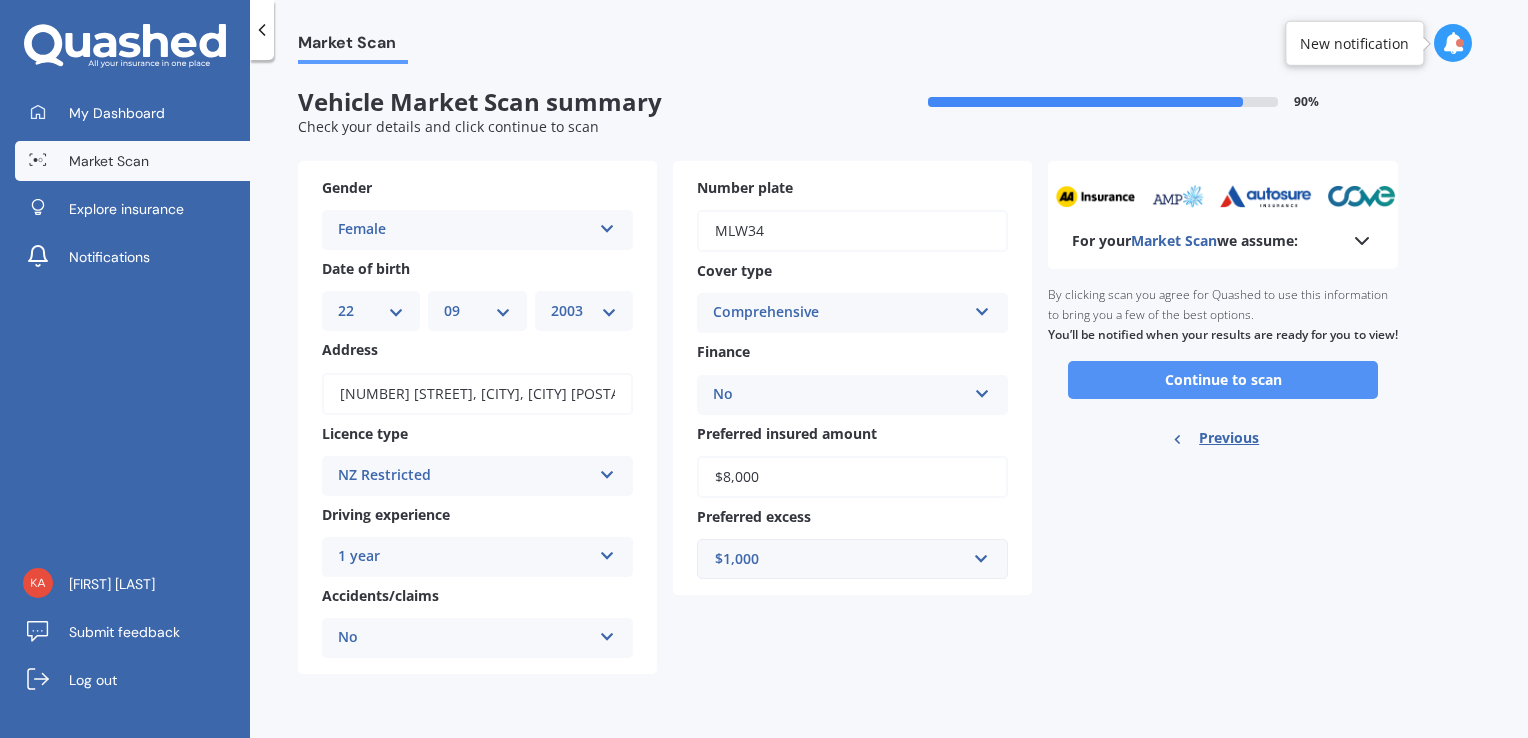 click on "Continue to scan" at bounding box center (1223, 380) 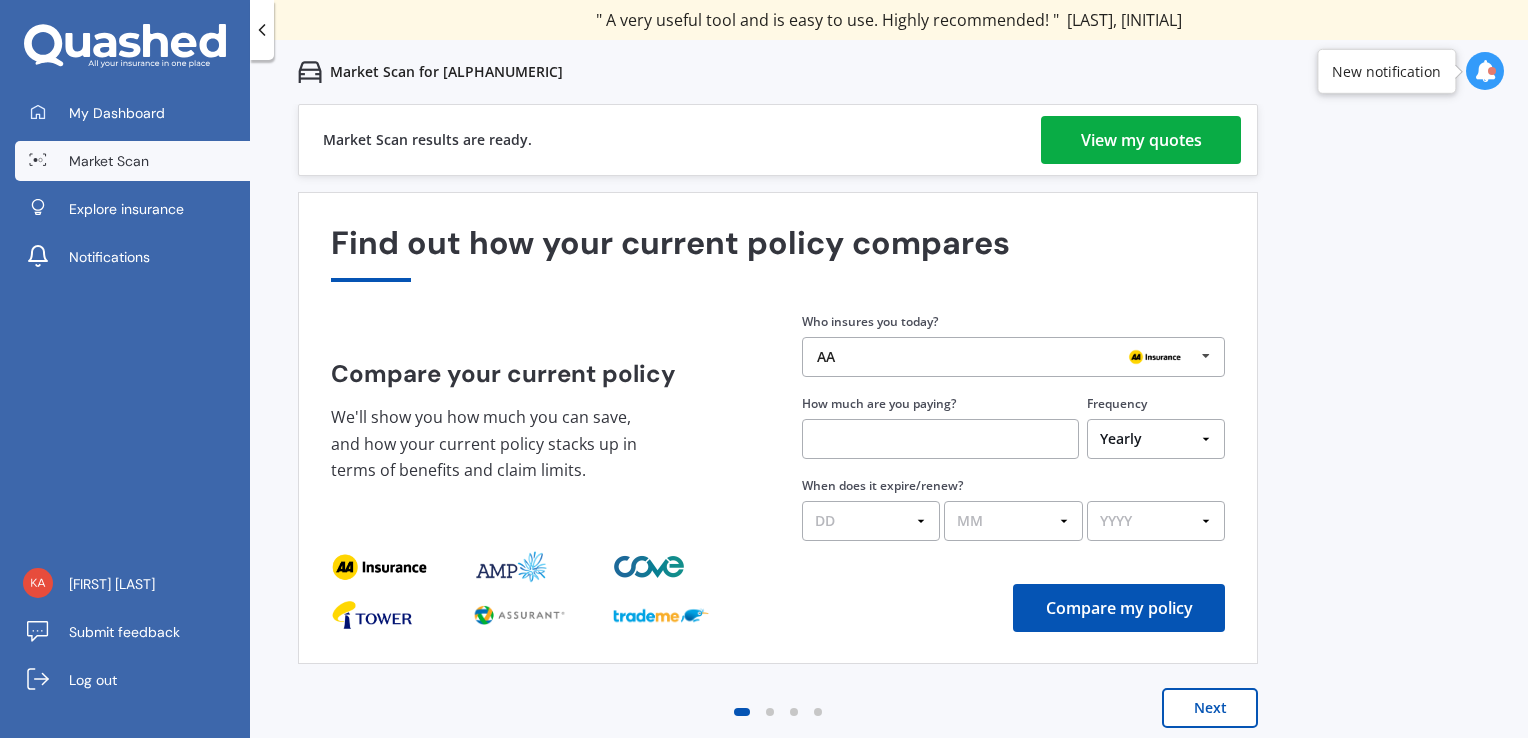 click on "View my quotes" at bounding box center [1141, 140] 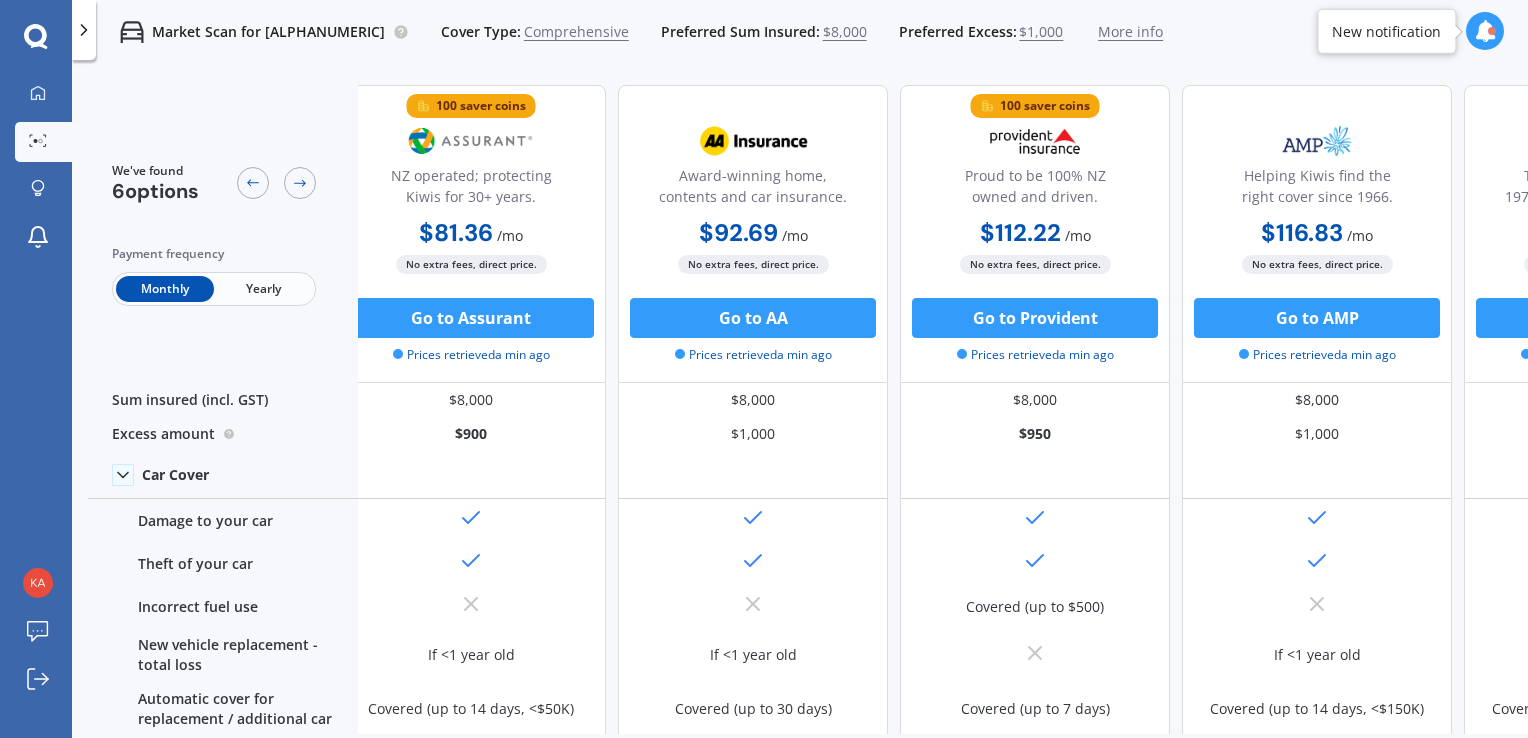scroll, scrollTop: 0, scrollLeft: 0, axis: both 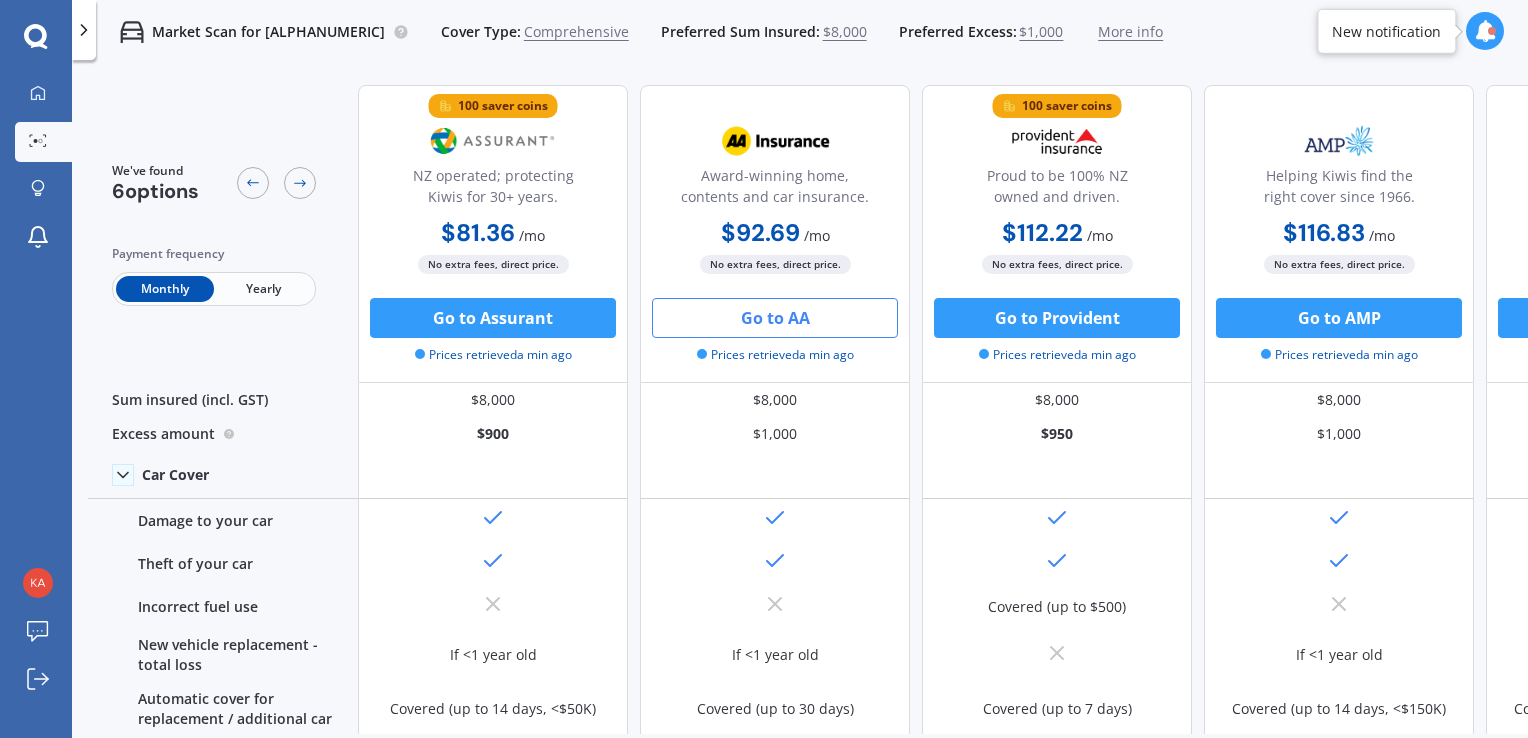 click on "Go to AA" at bounding box center (775, 318) 